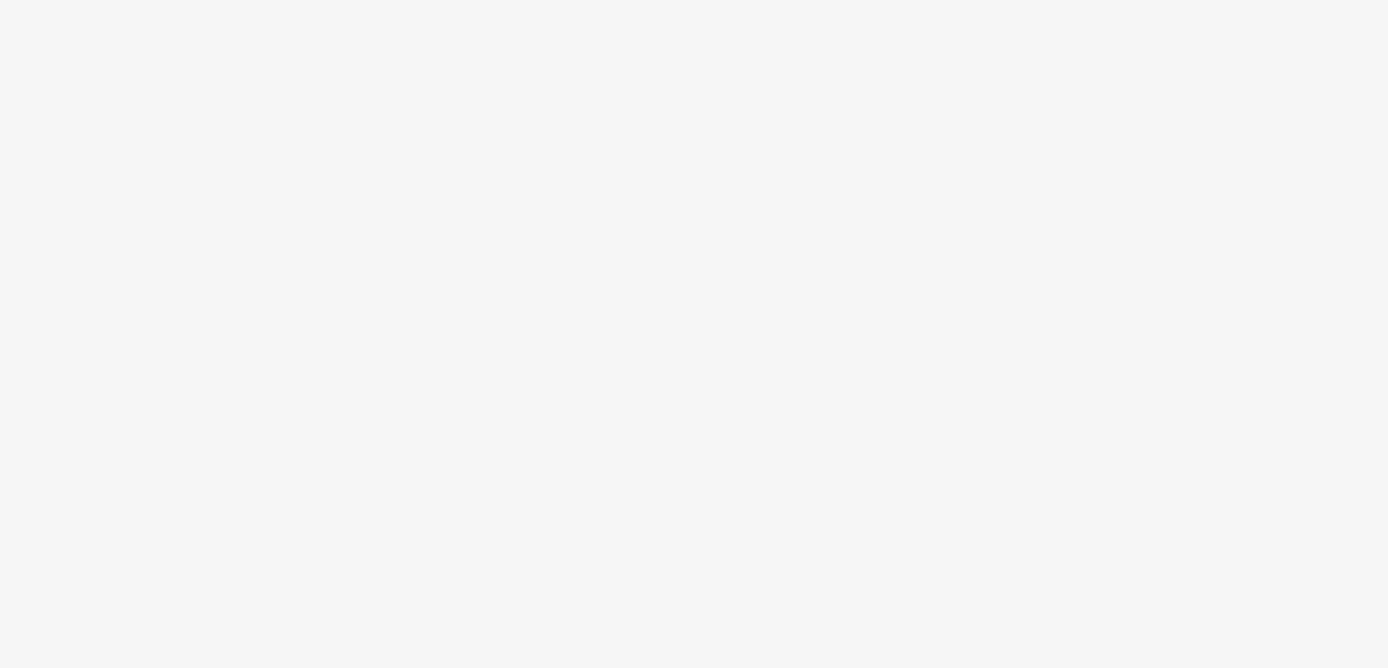 scroll, scrollTop: 0, scrollLeft: 0, axis: both 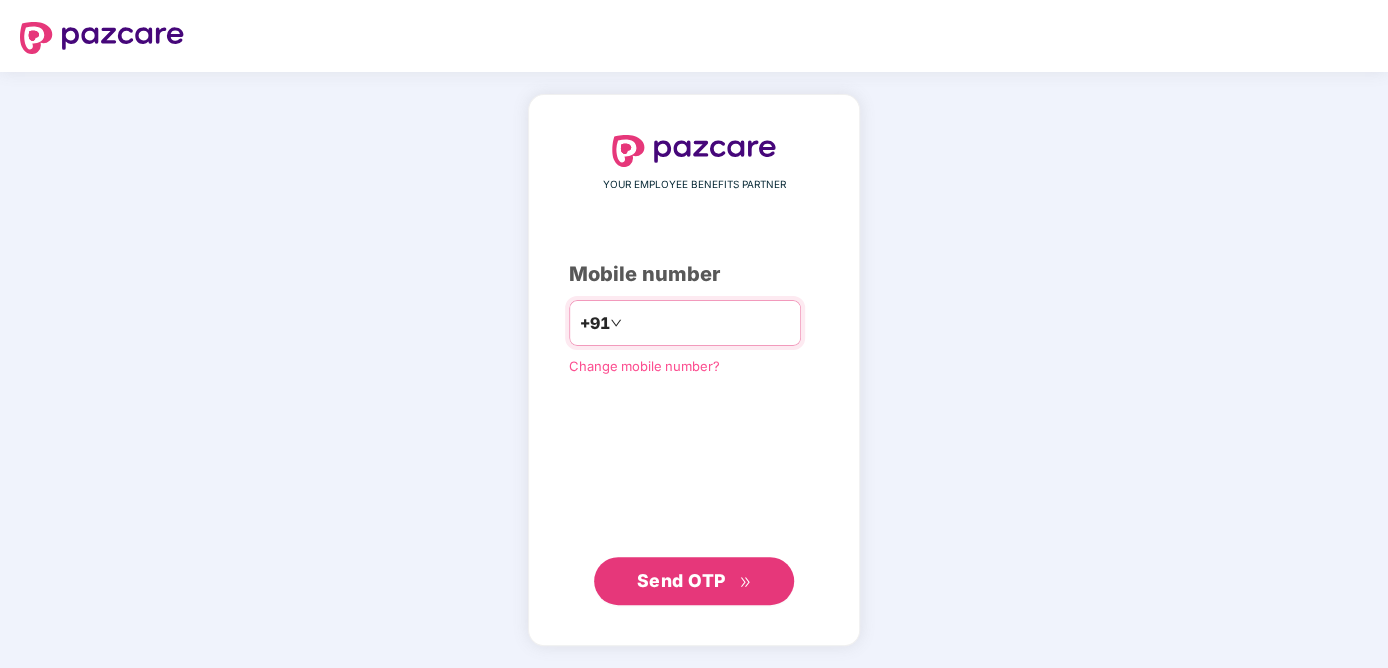 click at bounding box center [708, 323] 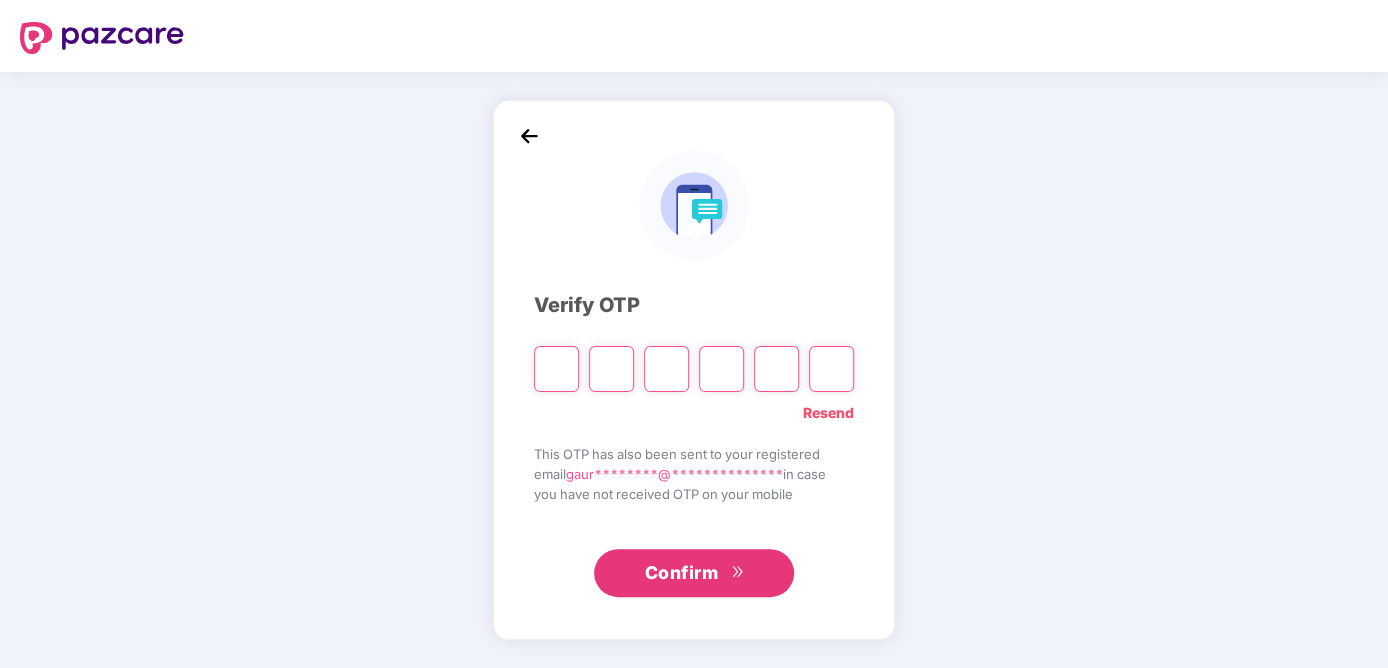 type on "*" 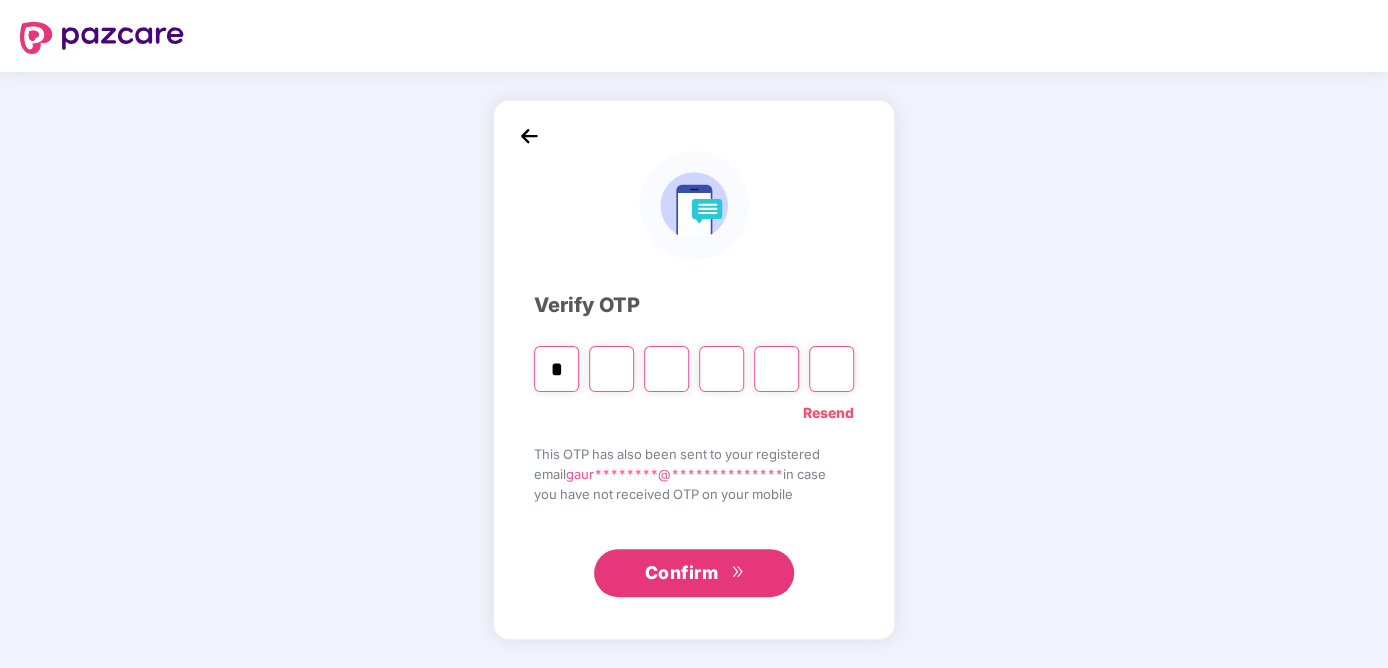 type on "*" 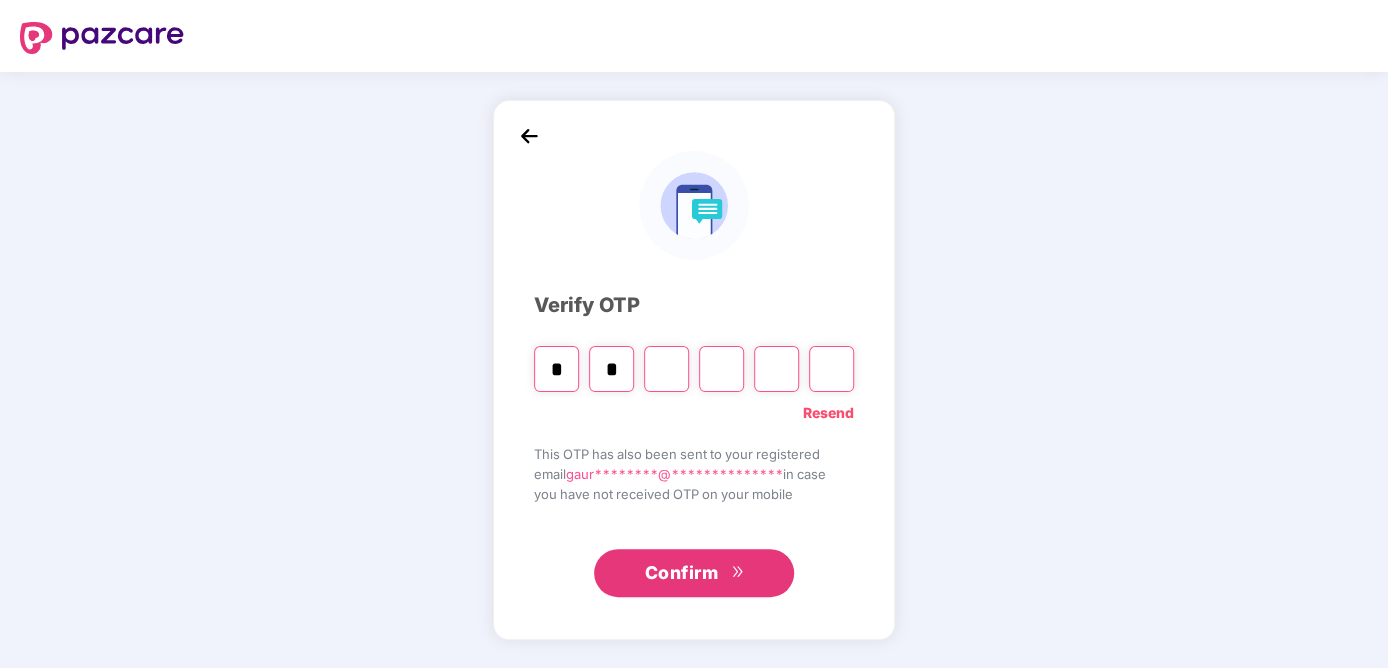 type on "*" 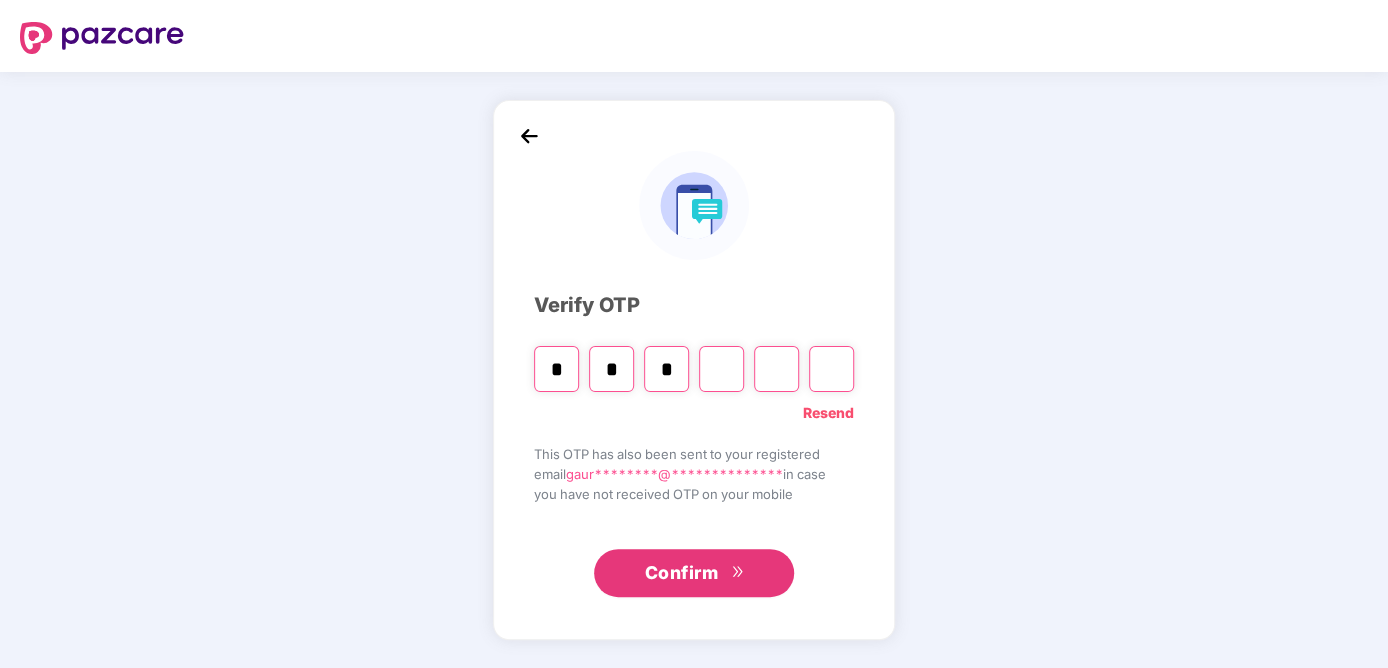 type on "*" 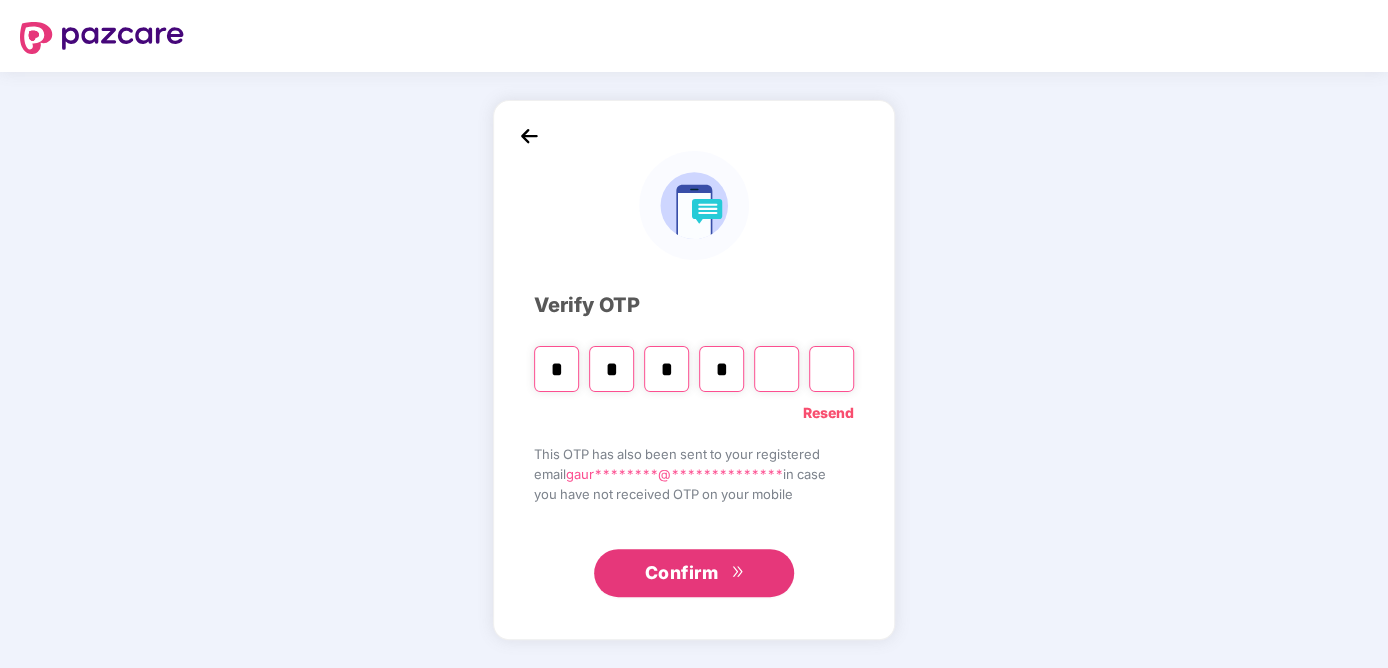 type on "*" 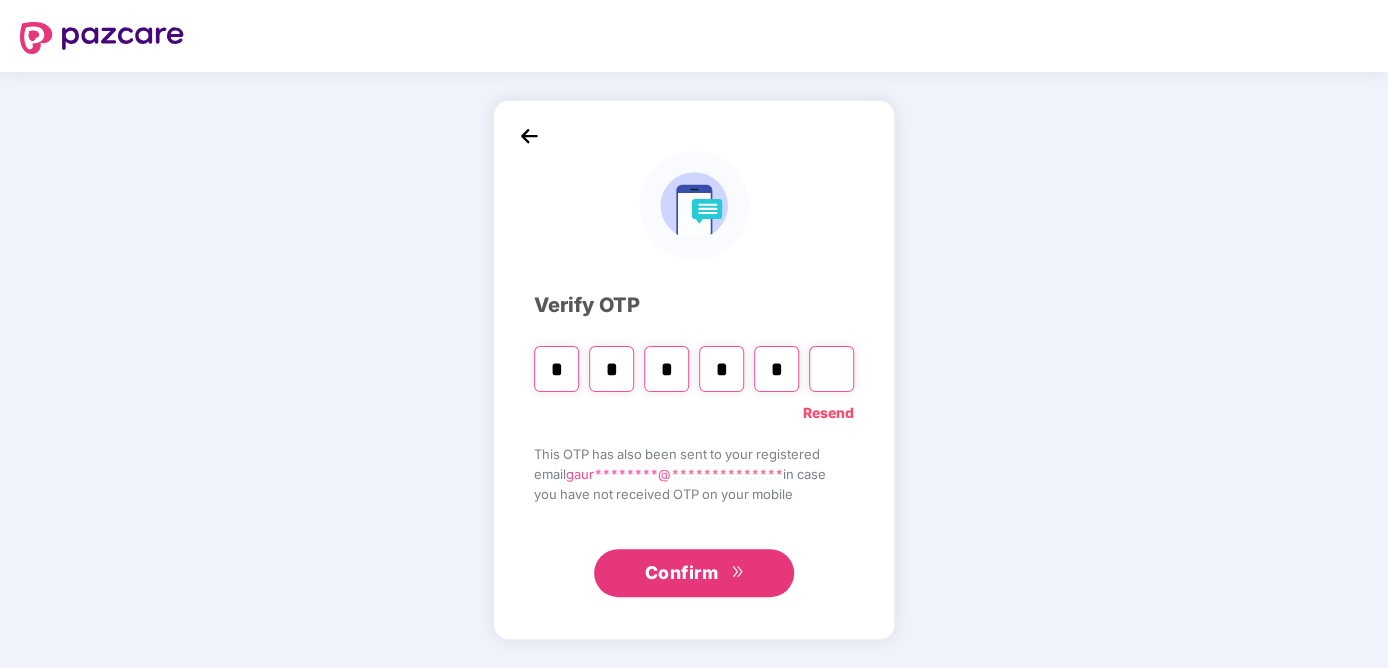 type on "*" 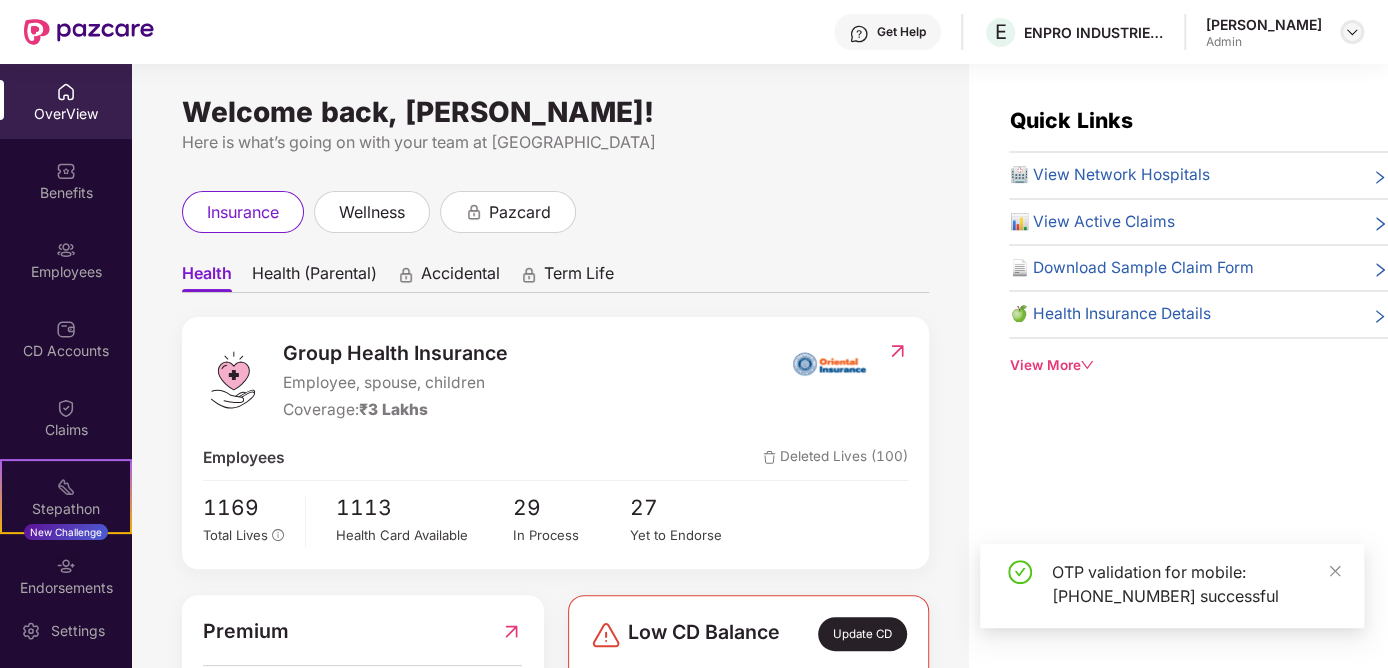 click at bounding box center (1352, 32) 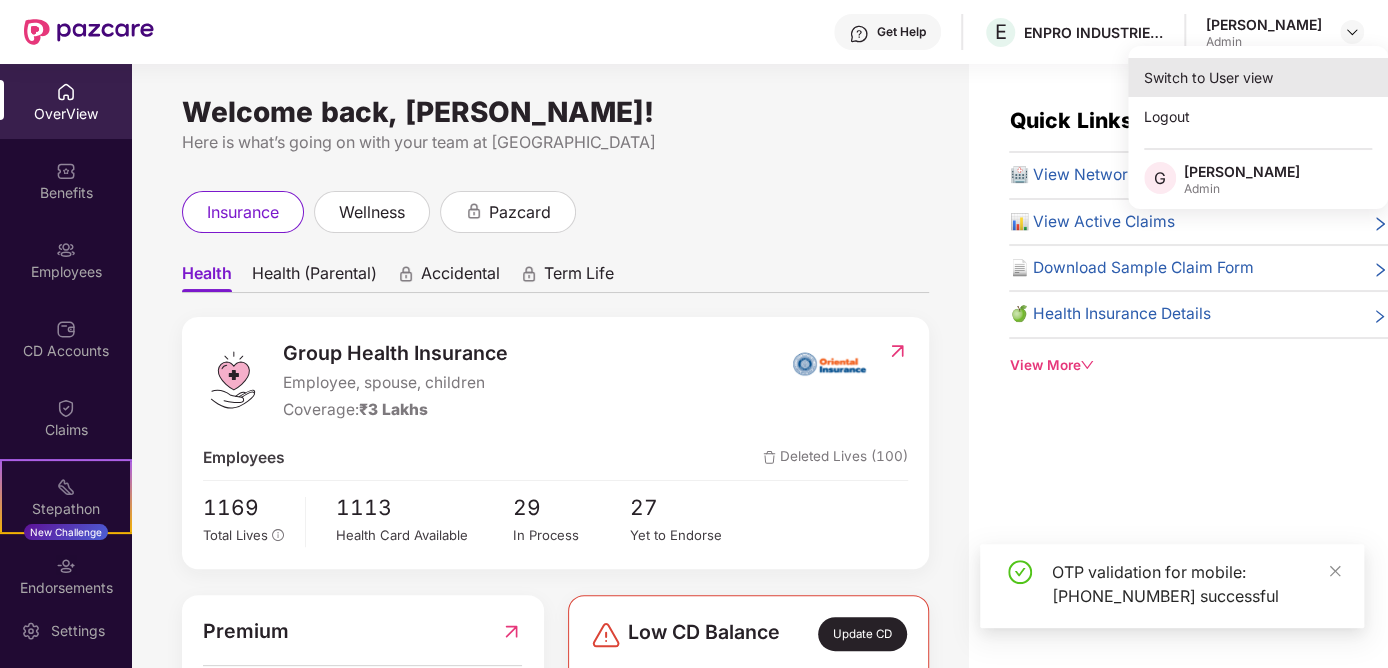 click on "Switch to User view" at bounding box center (1258, 77) 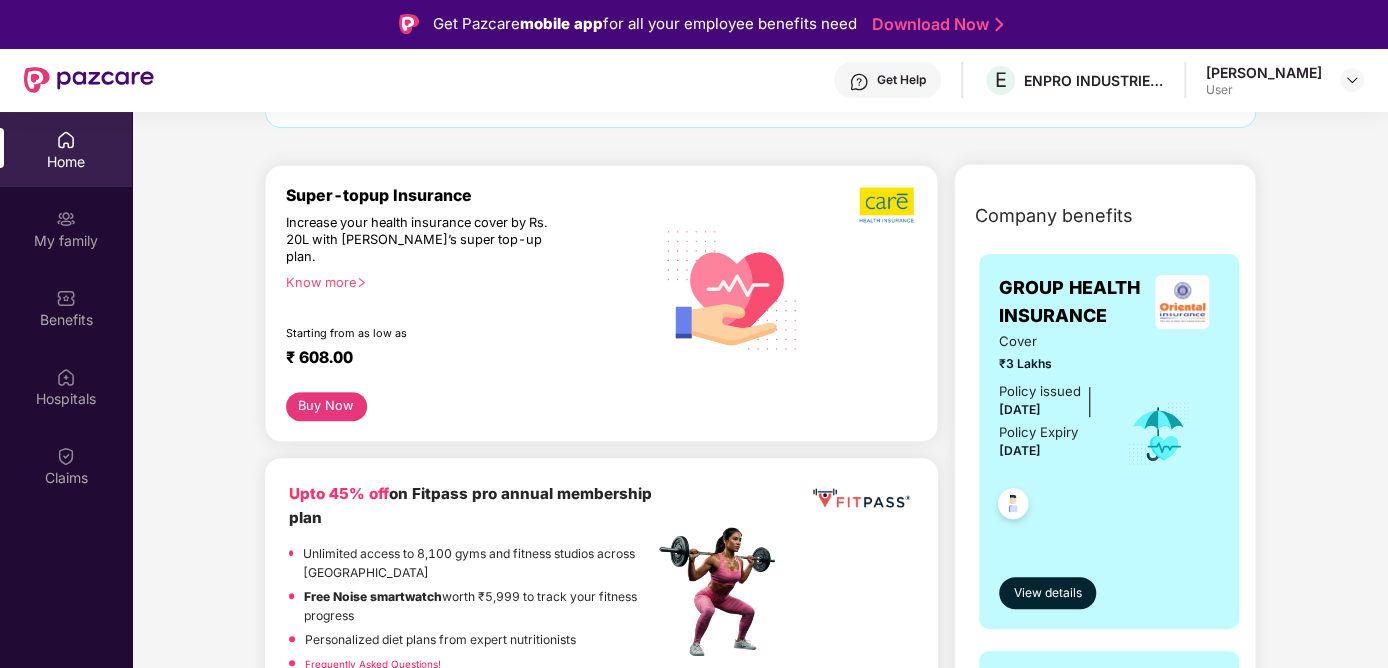 scroll, scrollTop: 0, scrollLeft: 0, axis: both 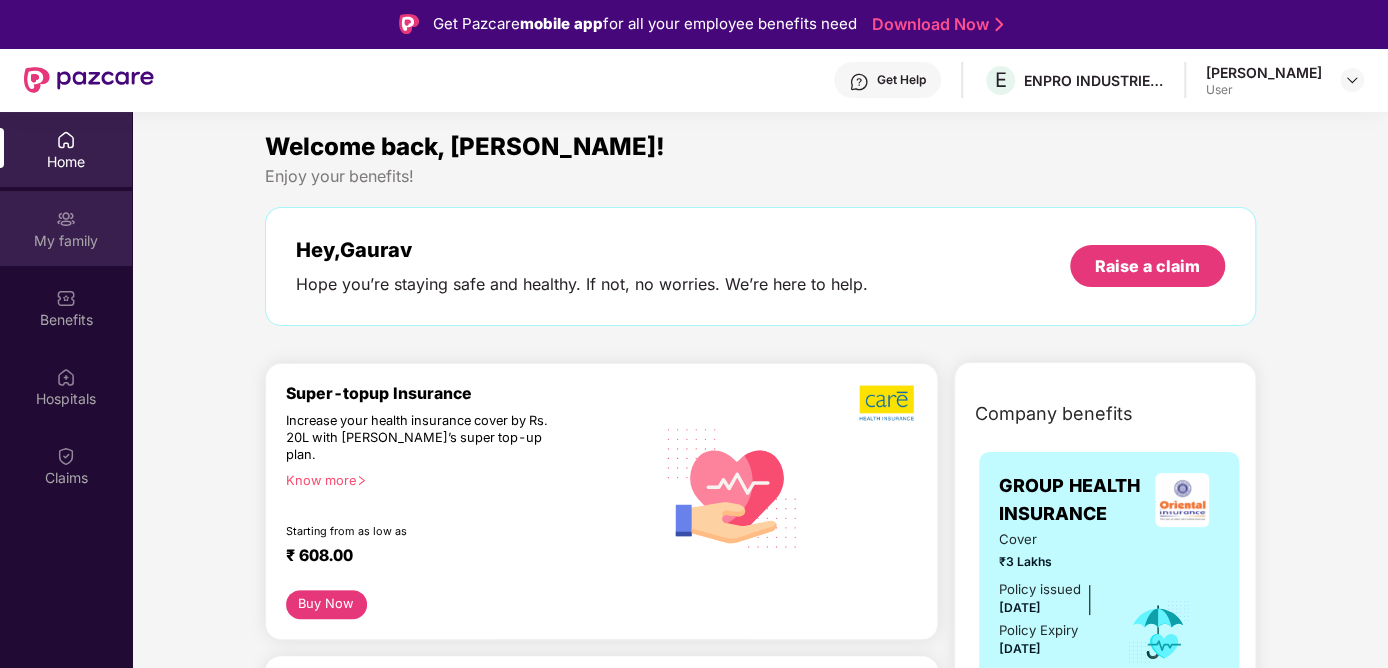 click at bounding box center (66, 219) 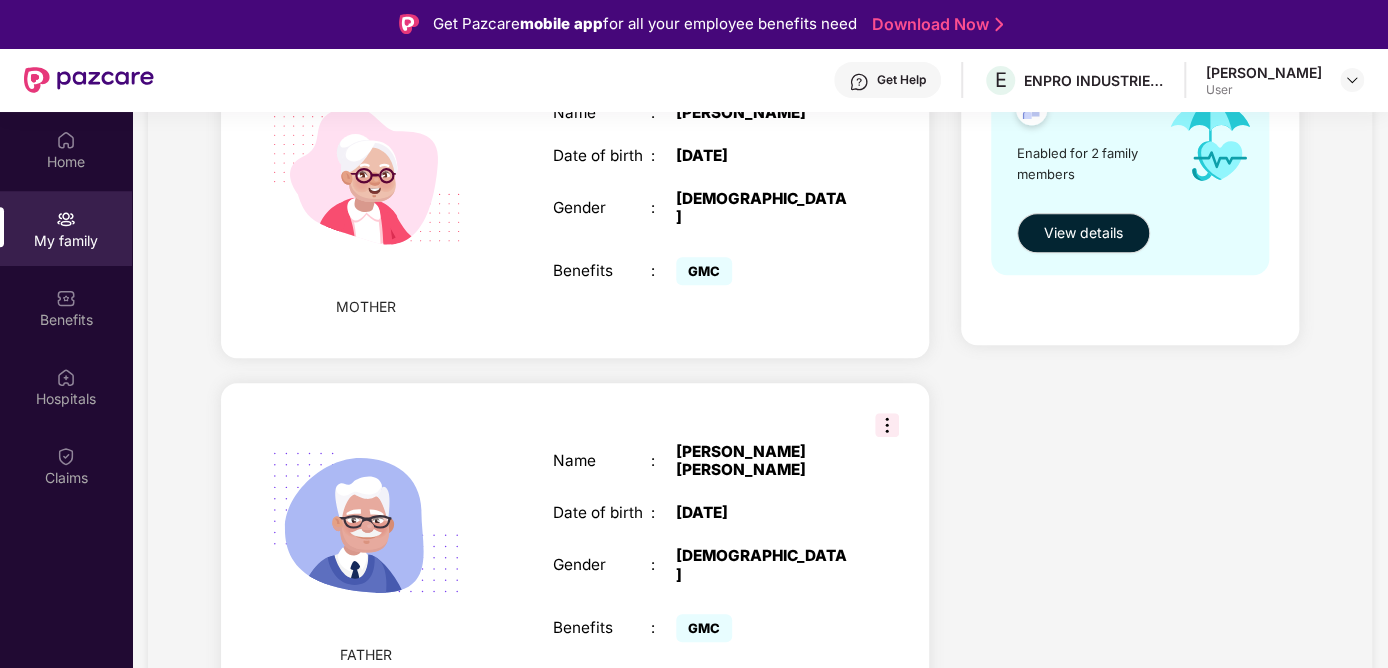 scroll, scrollTop: 885, scrollLeft: 0, axis: vertical 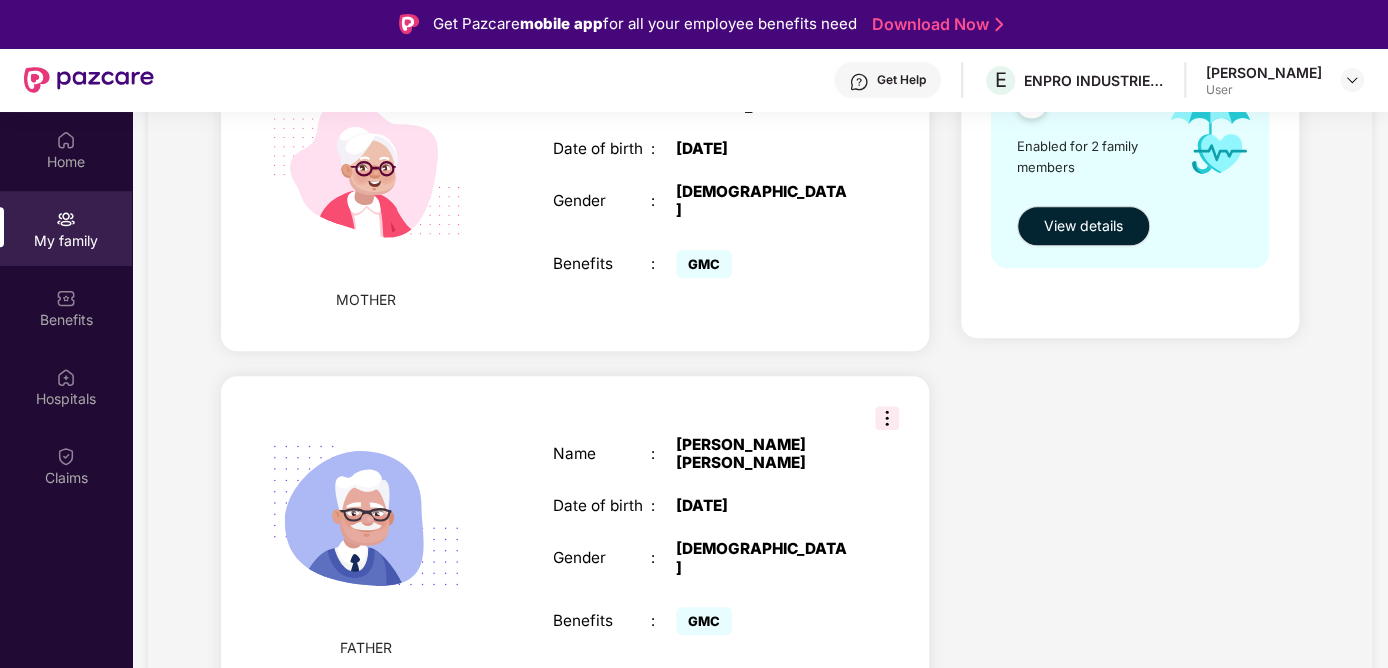 click at bounding box center [887, 418] 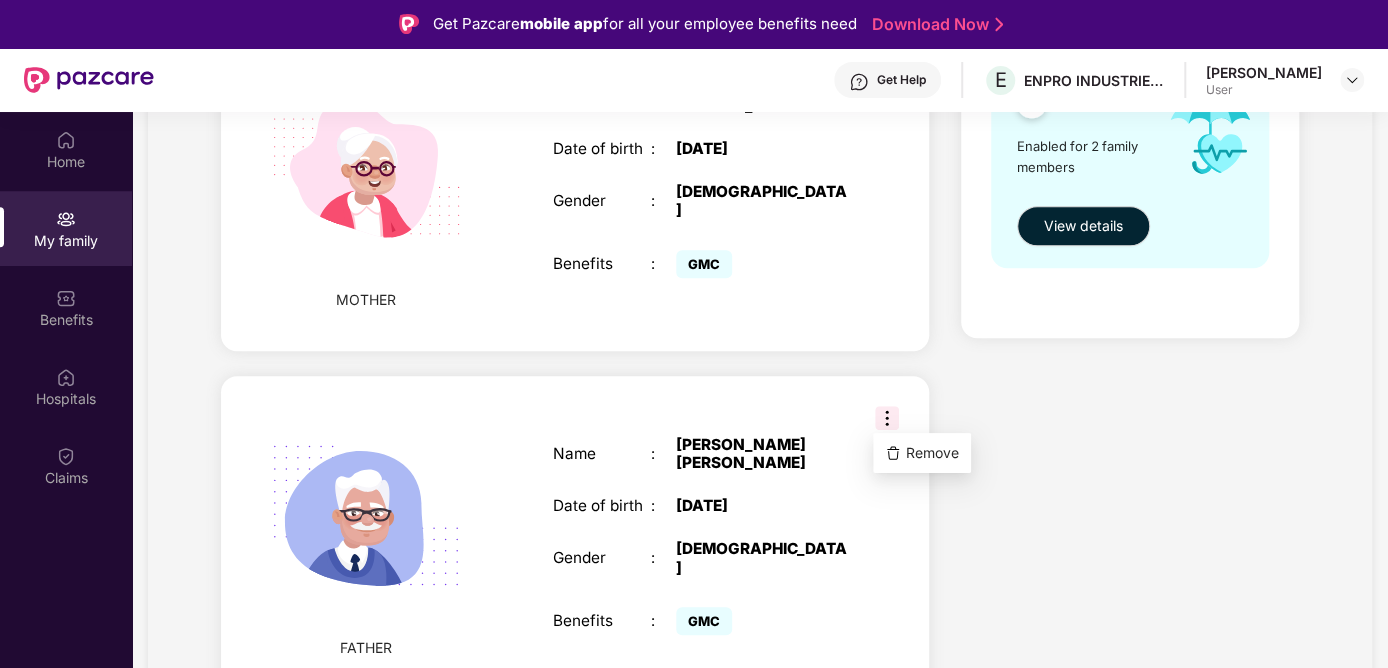 click on "Name : [PERSON_NAME] [PERSON_NAME] Date of birth : [DEMOGRAPHIC_DATA] Gender : [DEMOGRAPHIC_DATA] Benefits : GMC" at bounding box center [700, 538] 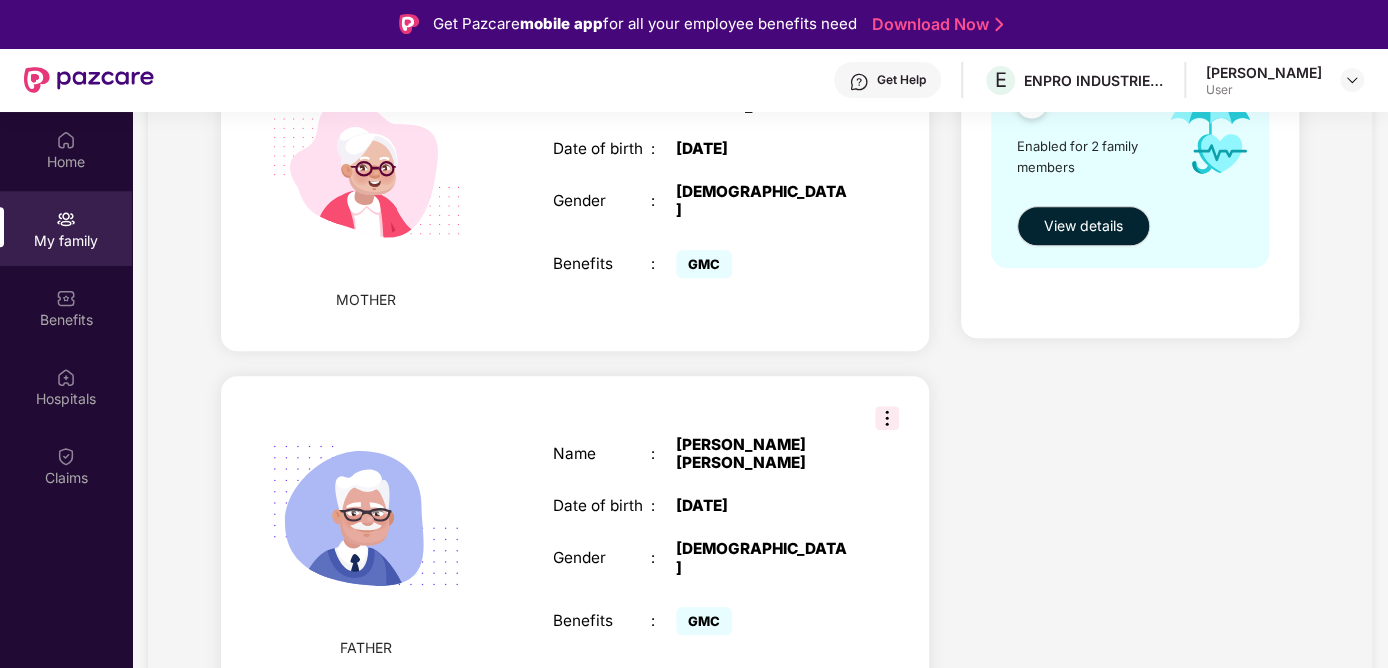 scroll, scrollTop: 111, scrollLeft: 0, axis: vertical 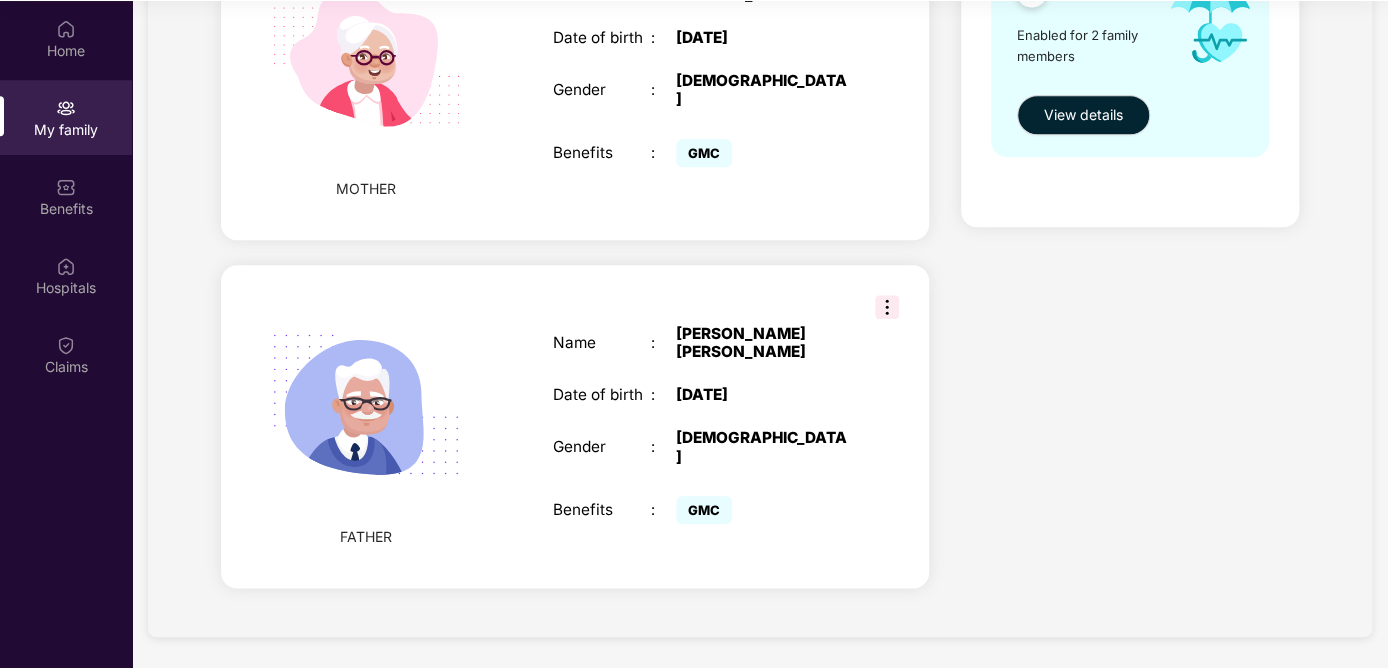 click on "Name : [PERSON_NAME] [PERSON_NAME] Date of birth : [DEMOGRAPHIC_DATA] Gender : [DEMOGRAPHIC_DATA] Benefits : GMC" at bounding box center (700, 427) 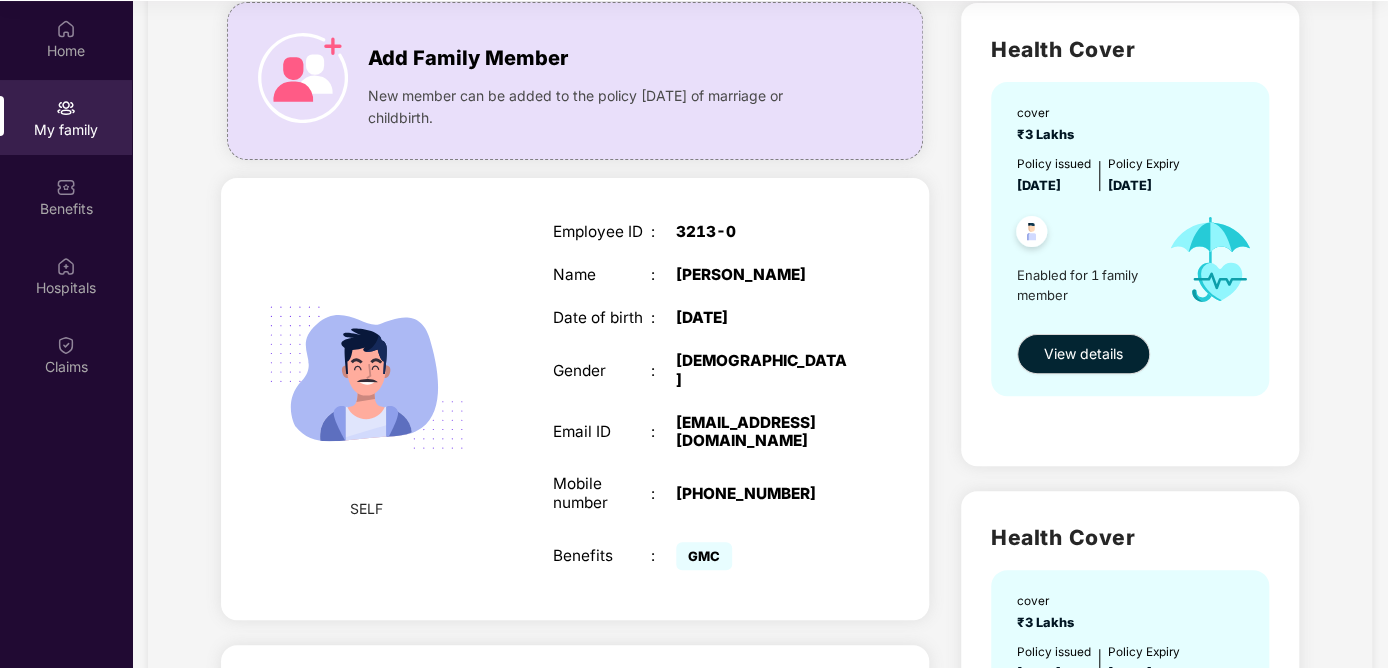 scroll, scrollTop: 300, scrollLeft: 0, axis: vertical 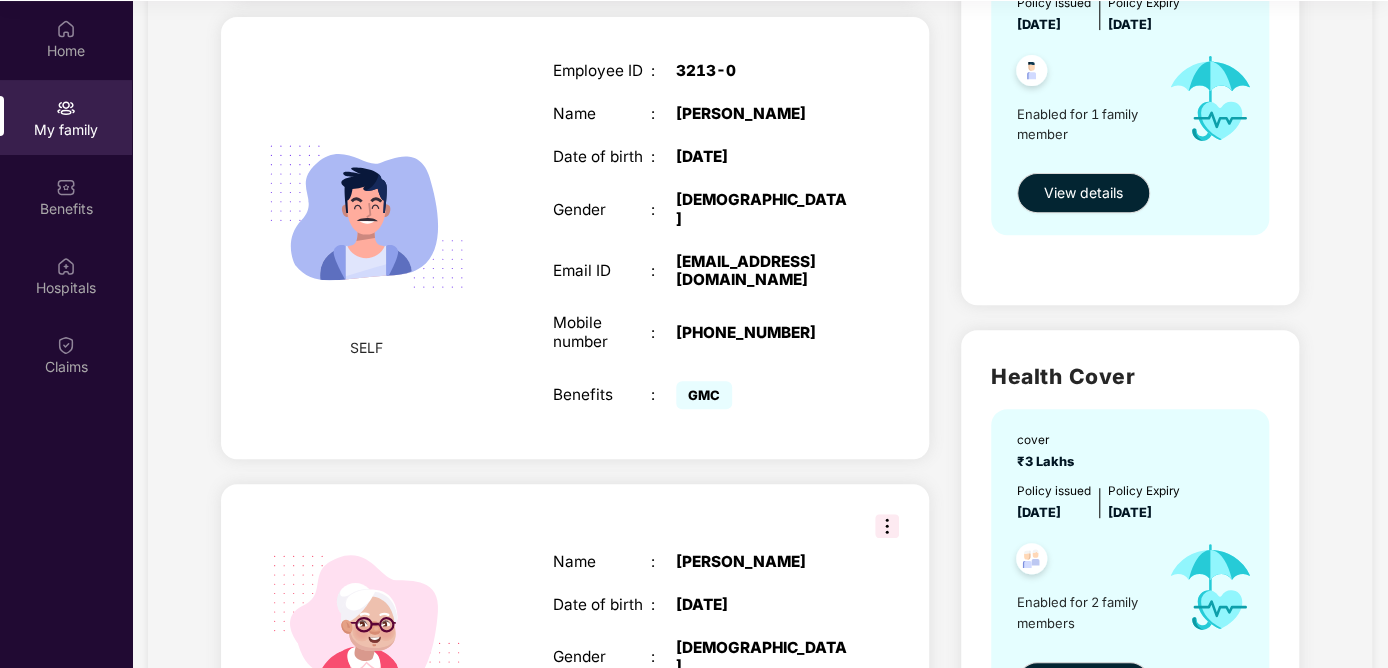 click on "Employee ID : 3213-0 Name : [PERSON_NAME] Date of birth : [DEMOGRAPHIC_DATA] Gender : [DEMOGRAPHIC_DATA] Email ID : [EMAIL_ADDRESS][DOMAIN_NAME] Mobile number : [PHONE_NUMBER] Benefits : GMC" at bounding box center [700, 238] 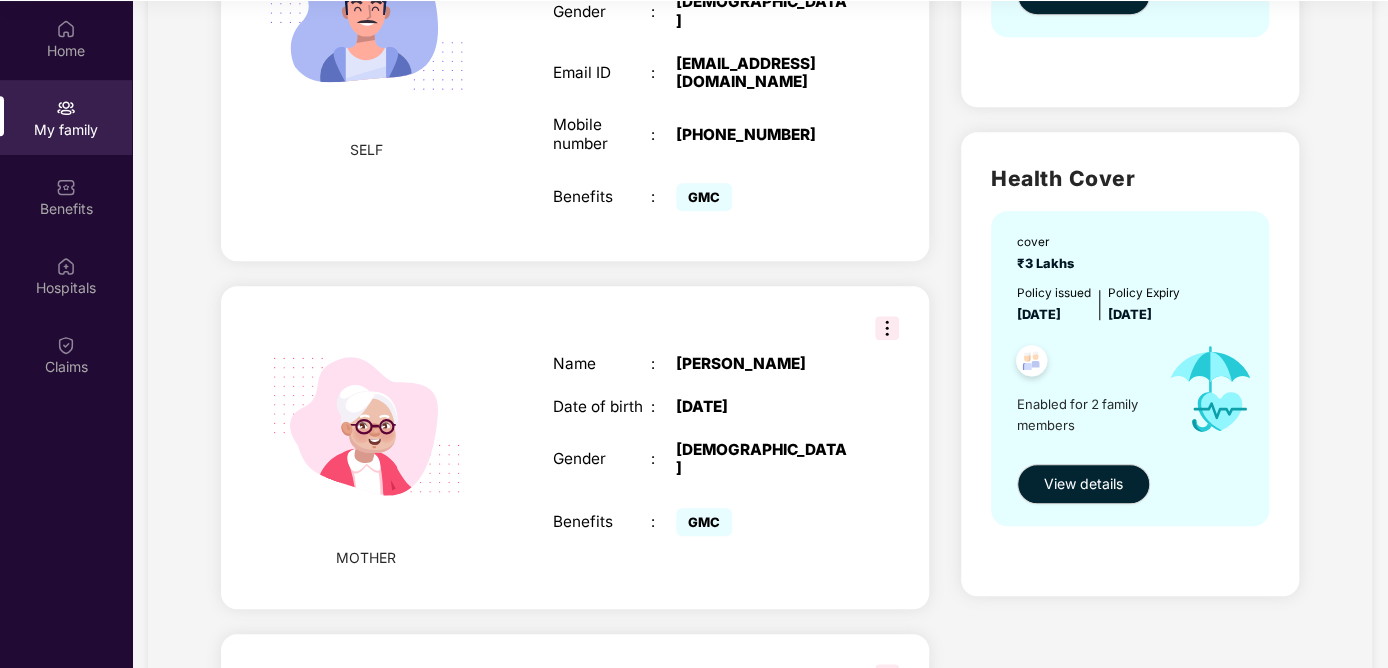 scroll, scrollTop: 500, scrollLeft: 0, axis: vertical 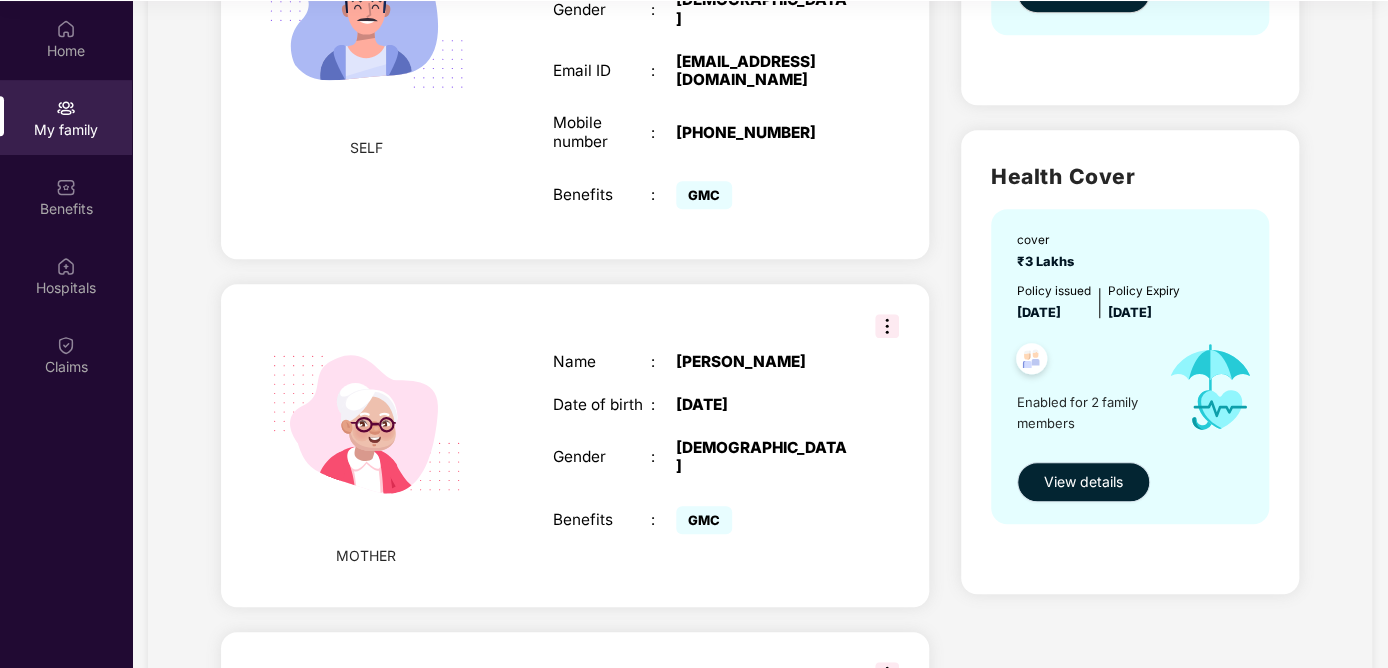 click on "View details" at bounding box center [1083, 482] 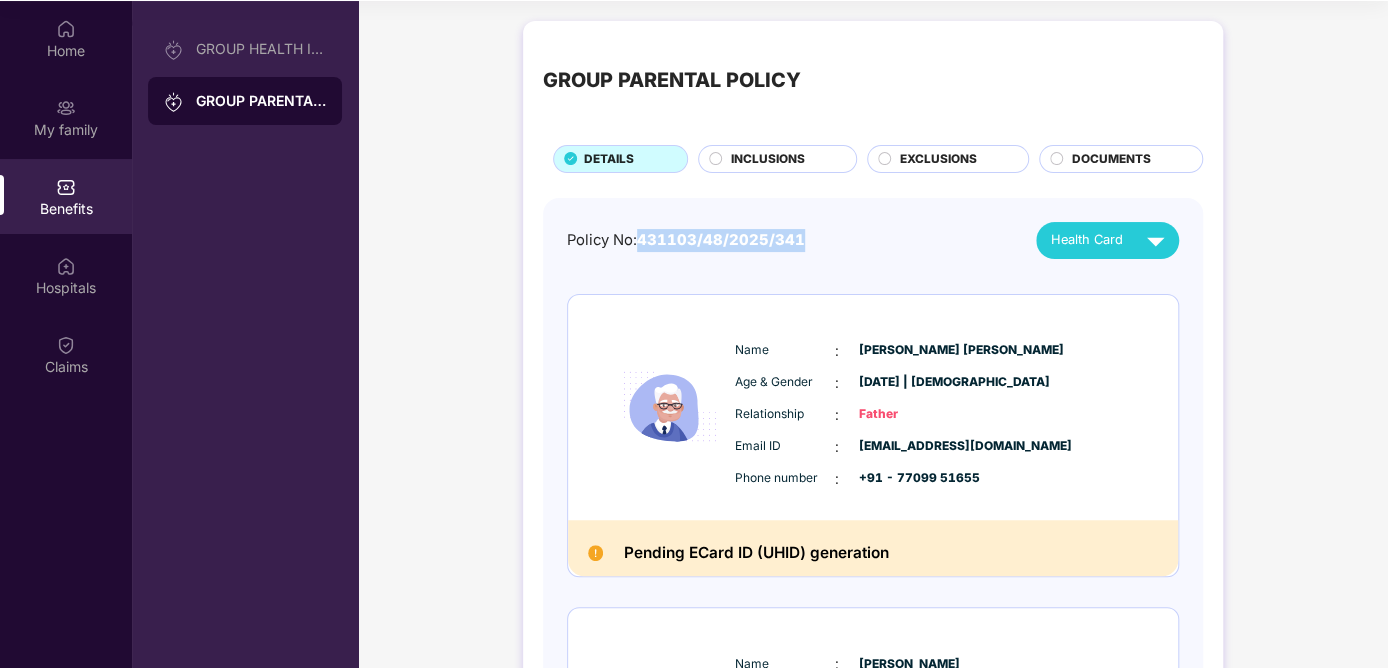 drag, startPoint x: 643, startPoint y: 235, endPoint x: 799, endPoint y: 226, distance: 156.2594 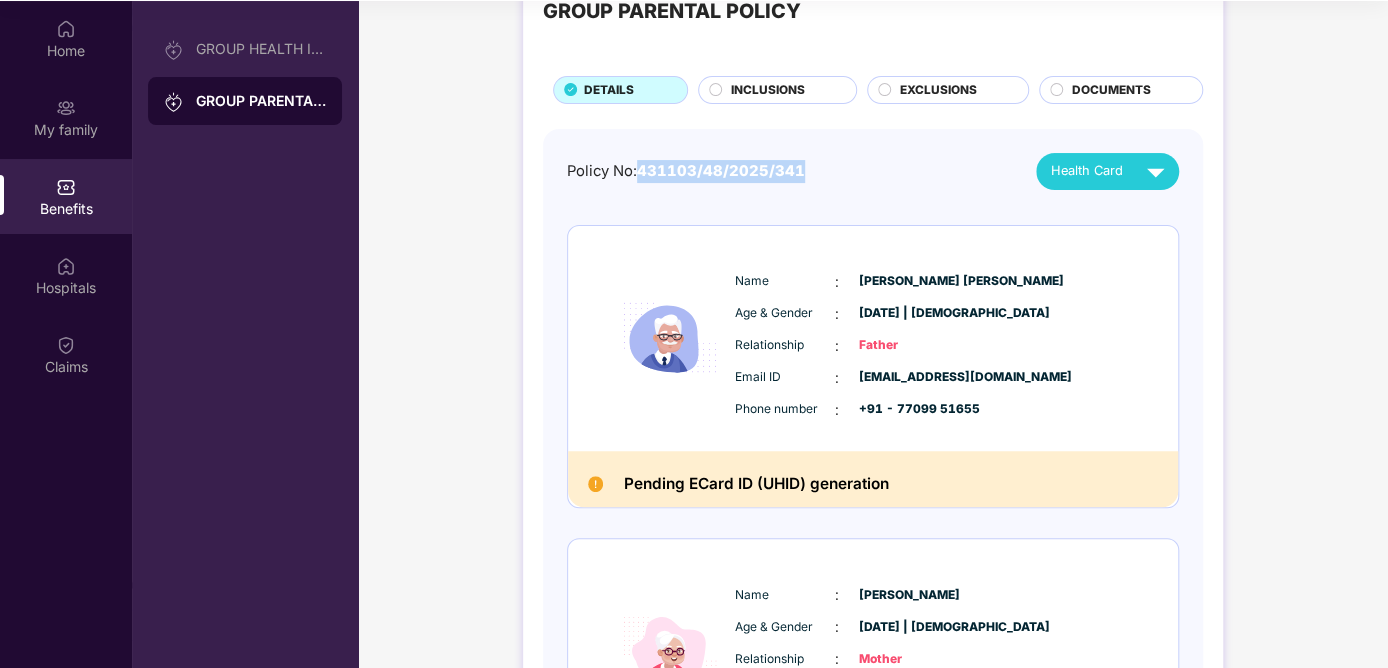 scroll, scrollTop: 100, scrollLeft: 0, axis: vertical 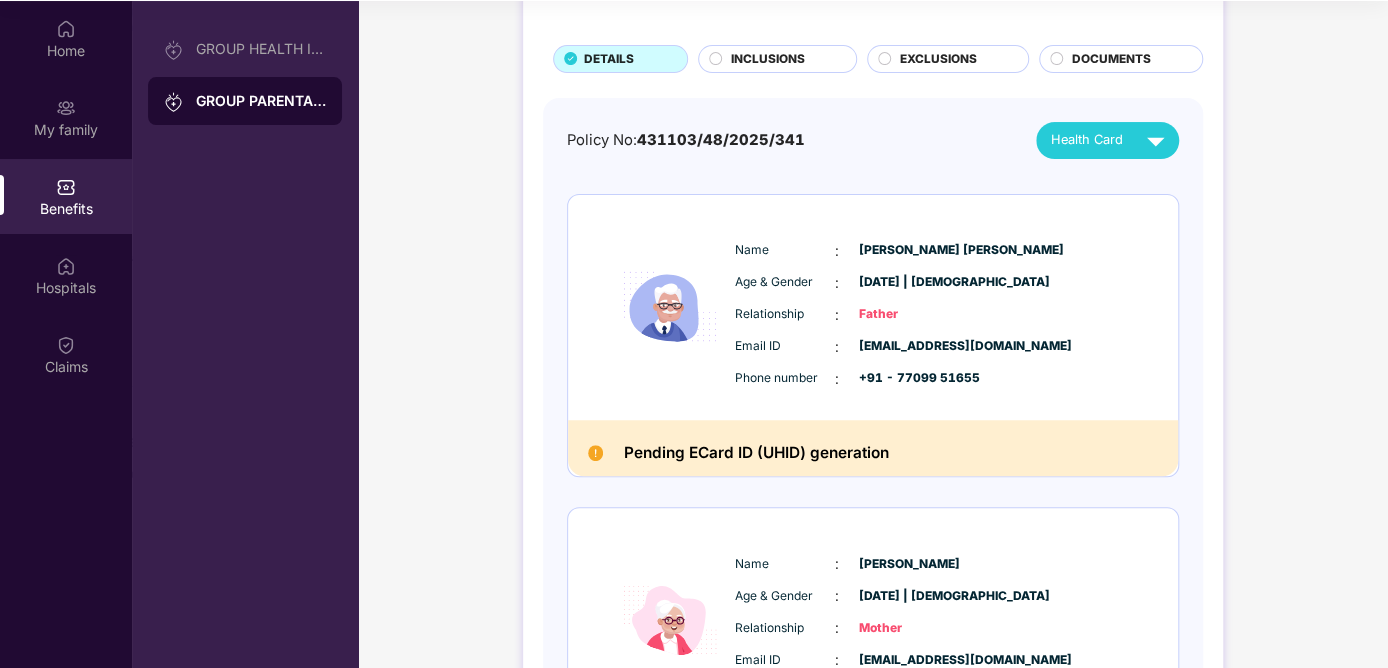 click on "Pending ECard ID (UHID) generation" at bounding box center (755, 453) 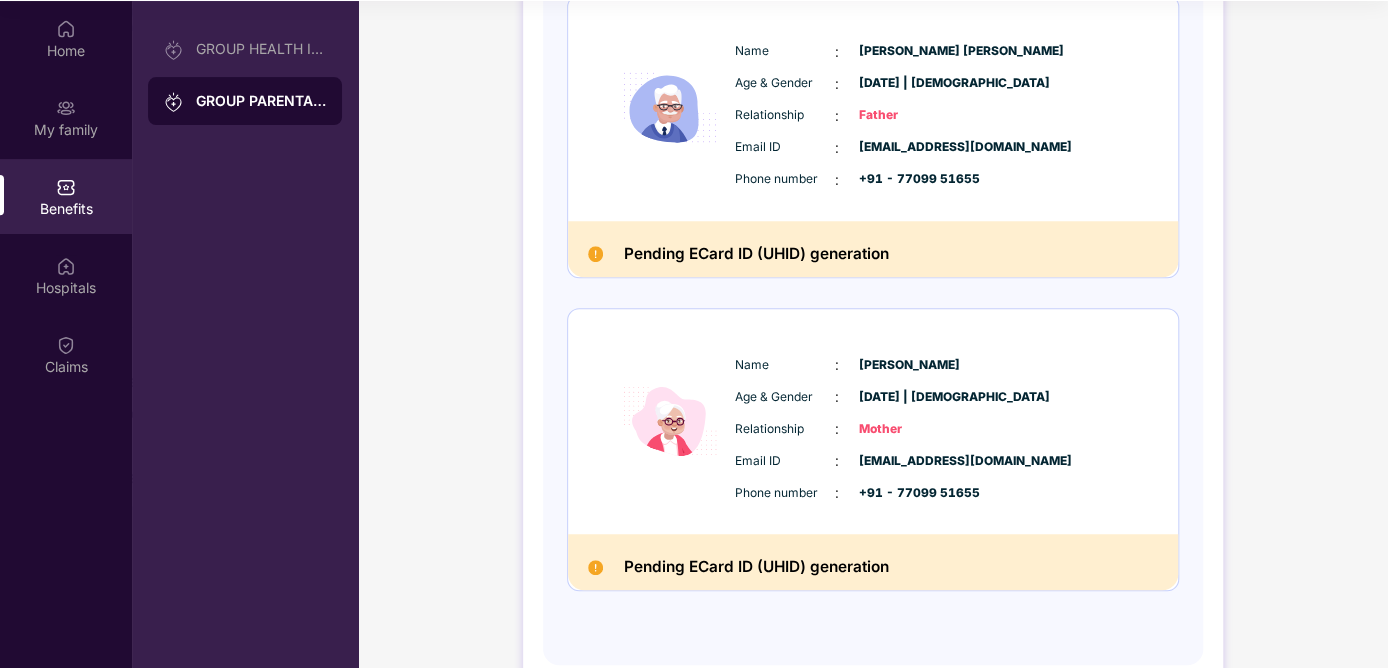 scroll, scrollTop: 343, scrollLeft: 0, axis: vertical 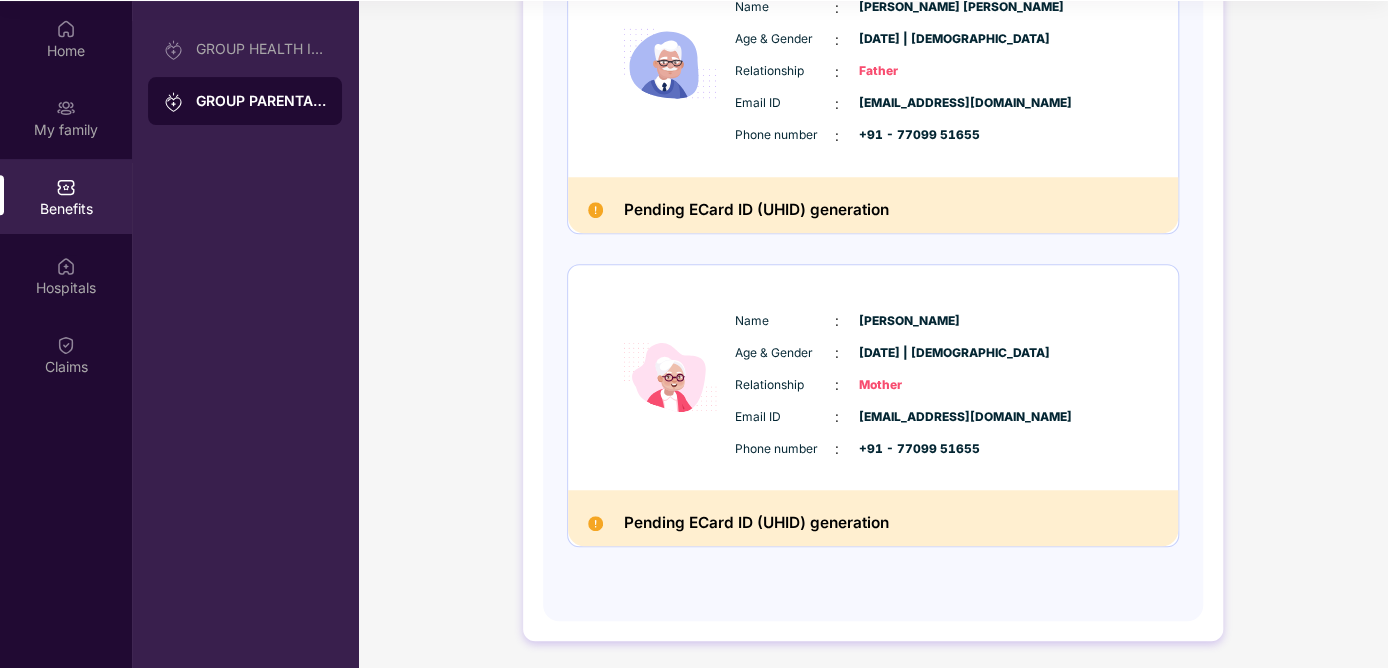 click on "Pending ECard ID (UHID) generation" at bounding box center (755, 523) 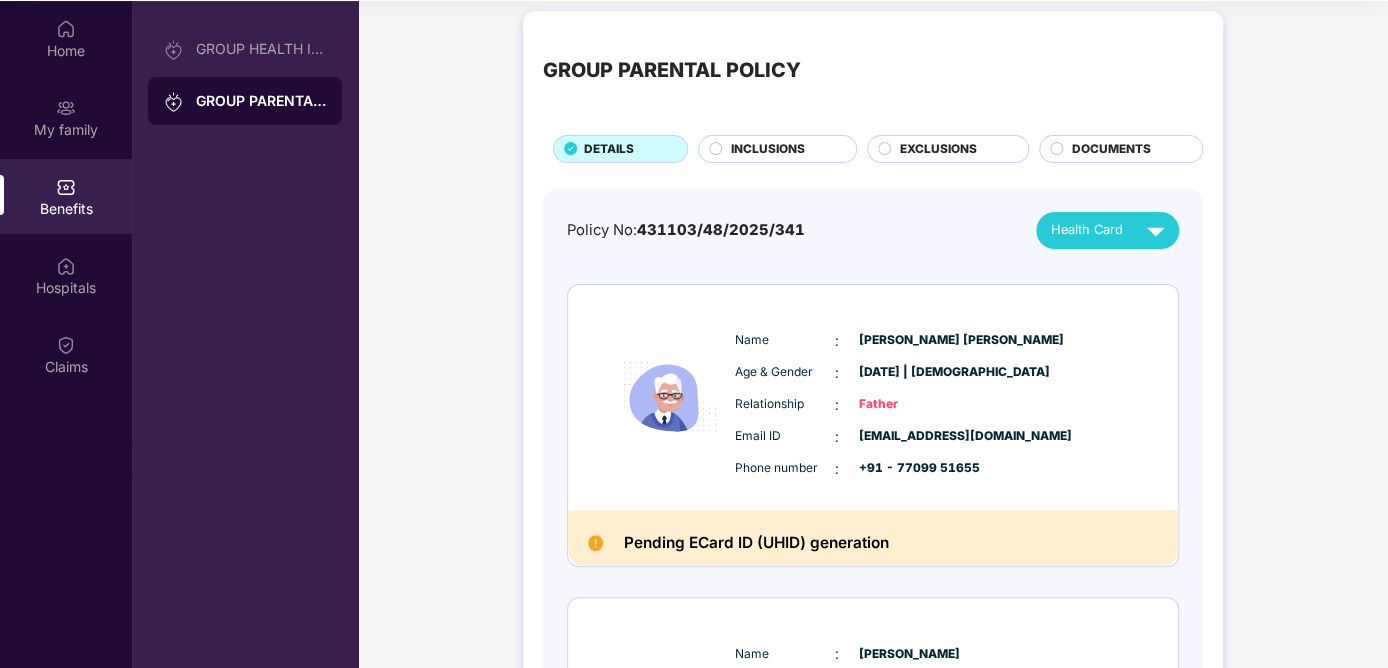 scroll, scrollTop: 0, scrollLeft: 0, axis: both 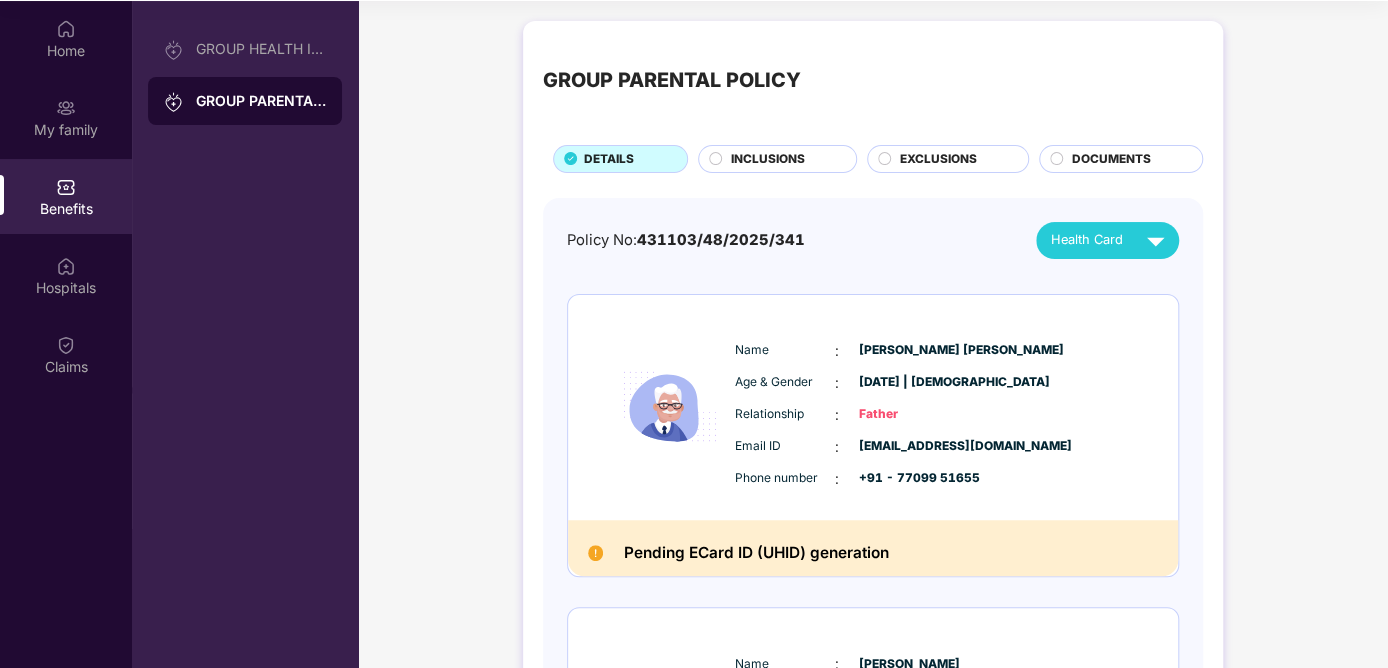 click on "INCLUSIONS" at bounding box center [767, 159] 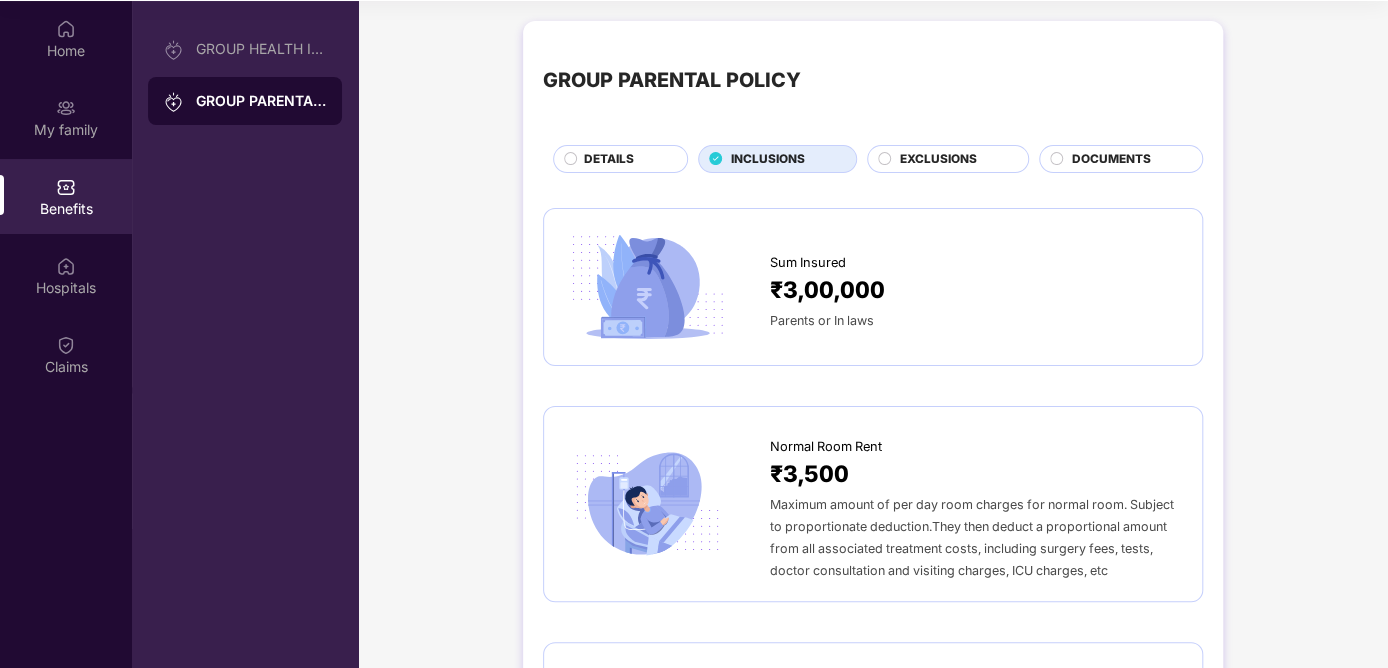 click on "EXCLUSIONS" at bounding box center (948, 159) 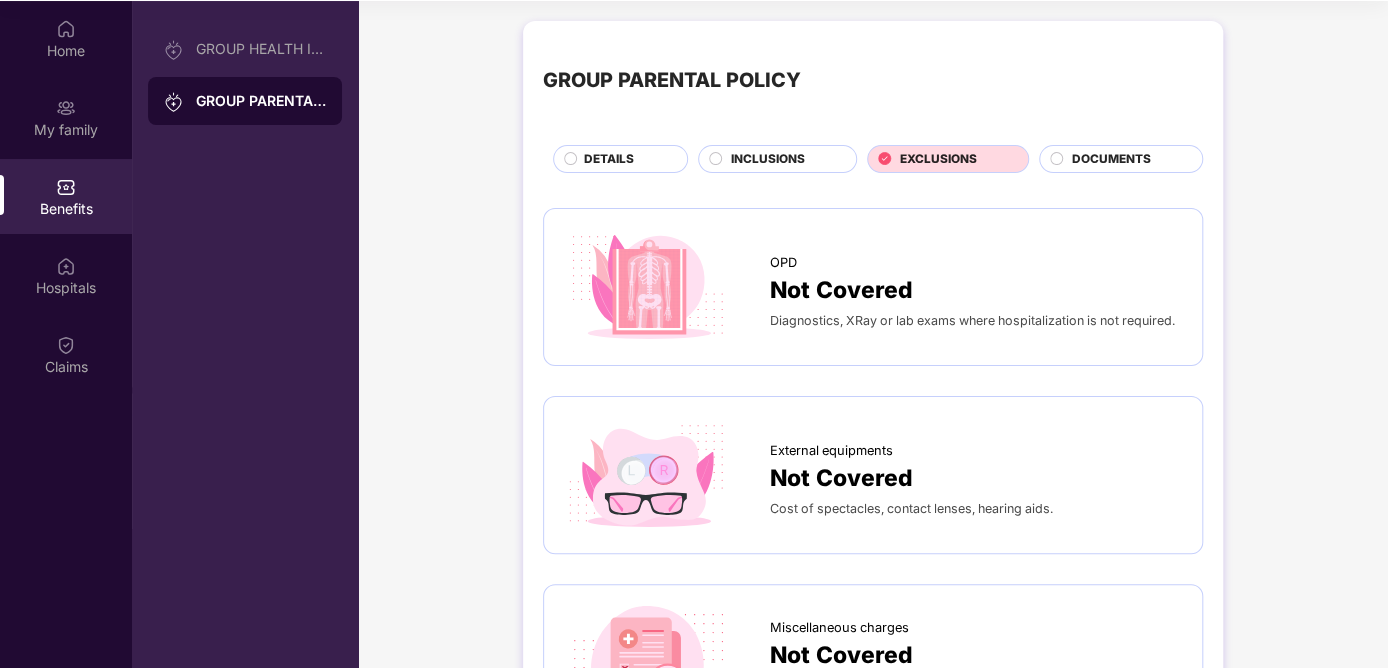 click on "DOCUMENTS" at bounding box center (1121, 159) 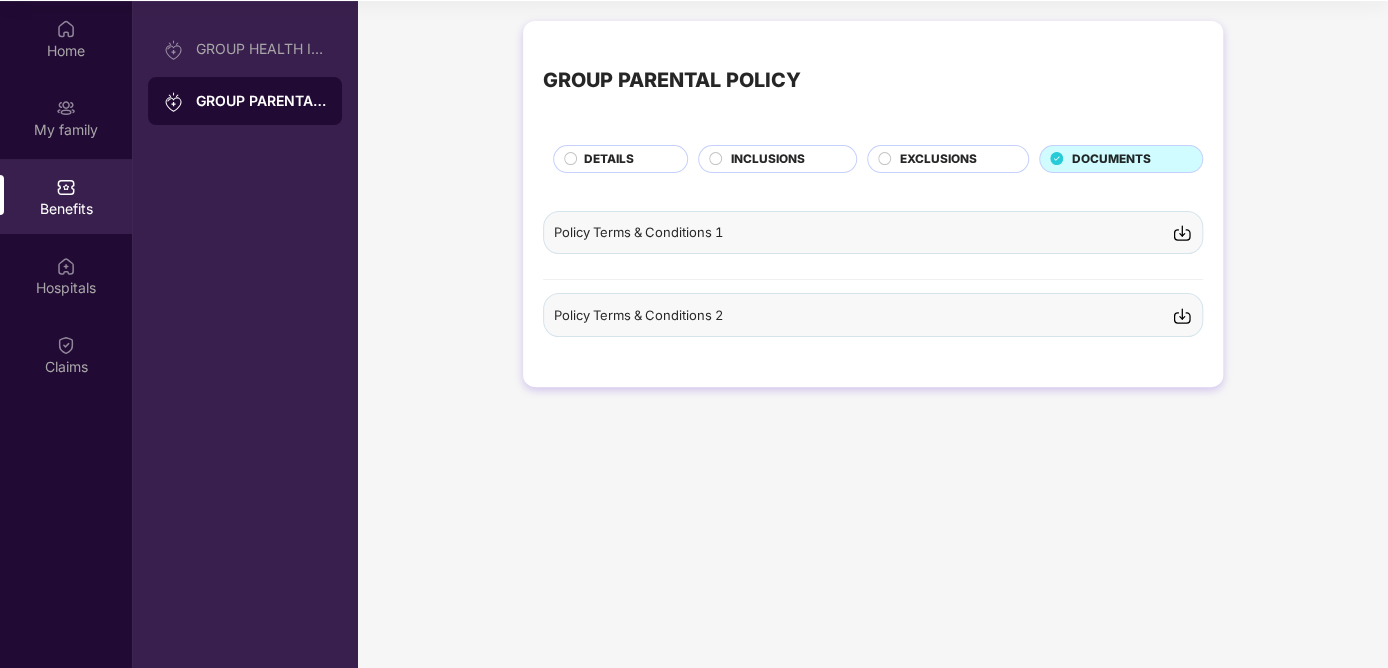 click on "DETAILS" at bounding box center [620, 159] 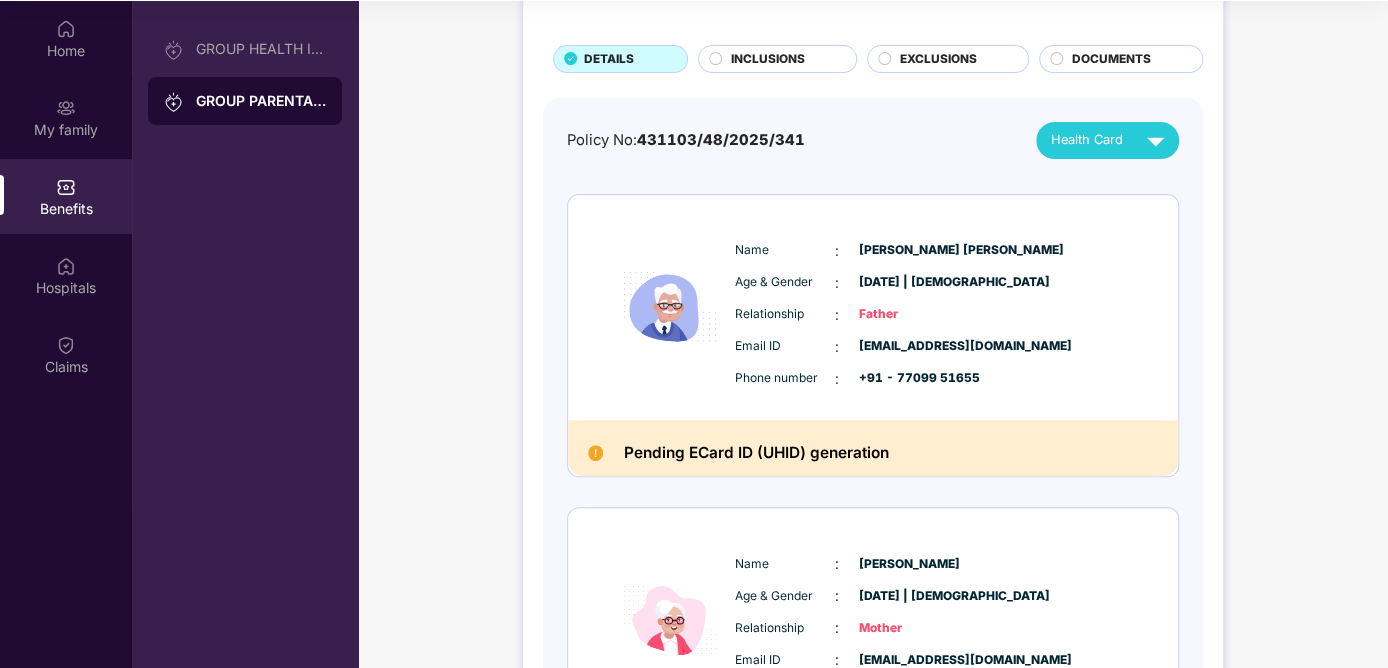 scroll, scrollTop: 0, scrollLeft: 0, axis: both 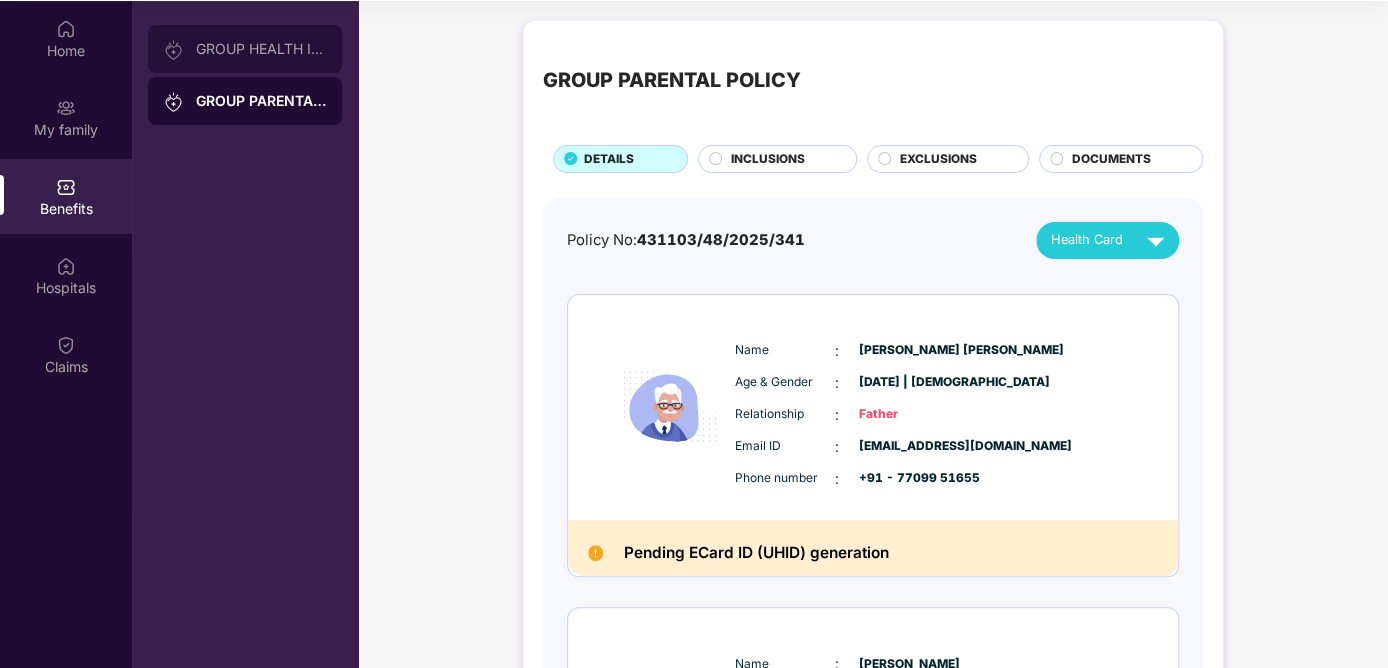 click on "GROUP HEALTH INSURANCE" at bounding box center [245, 49] 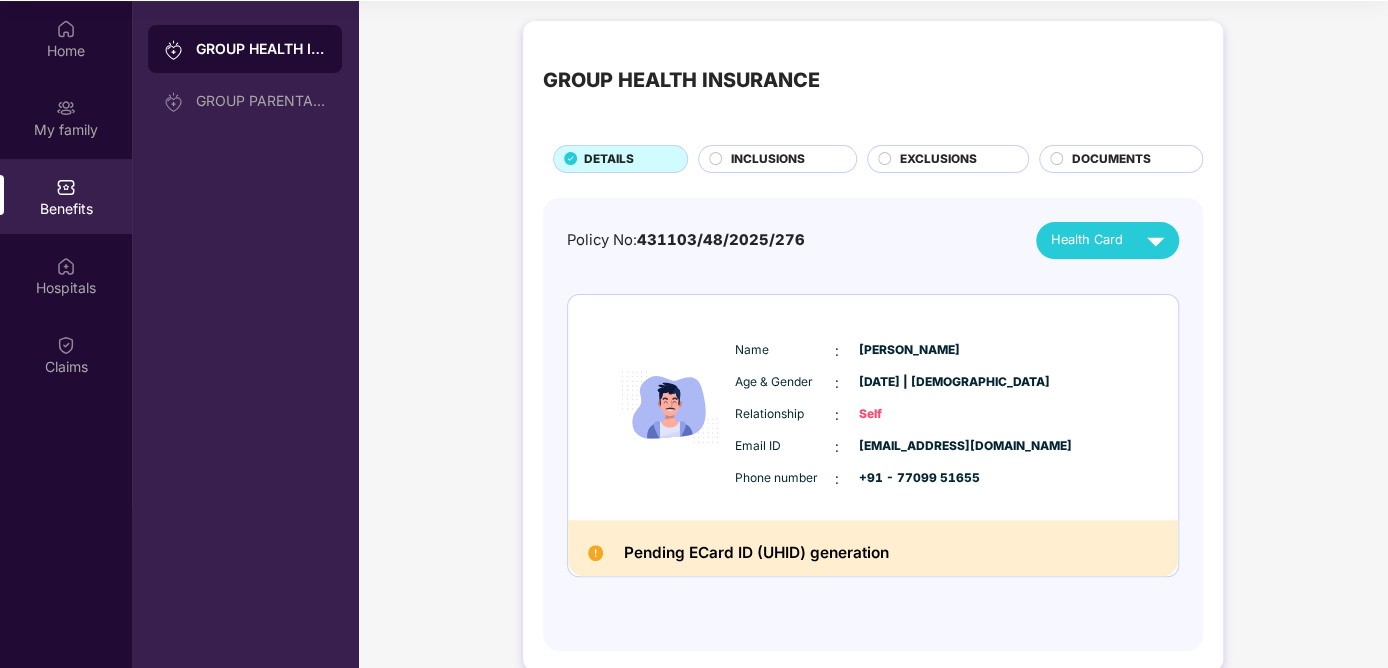 click on "Pending ECard ID (UHID) generation" at bounding box center [755, 553] 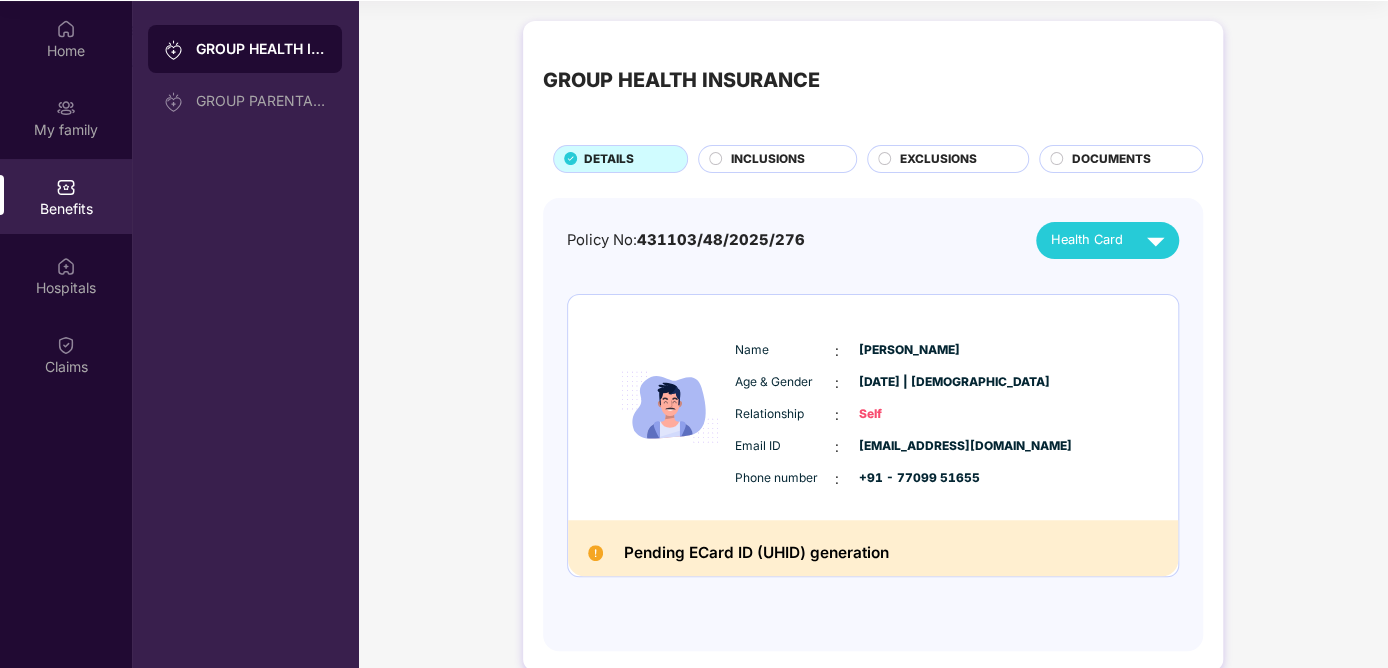 click on "GROUP HEALTH INSURANCE DETAILS INCLUSIONS EXCLUSIONS DOCUMENTS Policy No:  431103/48/2025/276 Health Card Name : [PERSON_NAME] Age & Gender : [DATE] | [DEMOGRAPHIC_DATA] Relationship : Self Email ID : [EMAIL_ADDRESS][DOMAIN_NAME] Phone number : +91 - 77099 51655 Pending ECard ID (UHID) generation" at bounding box center [873, 346] 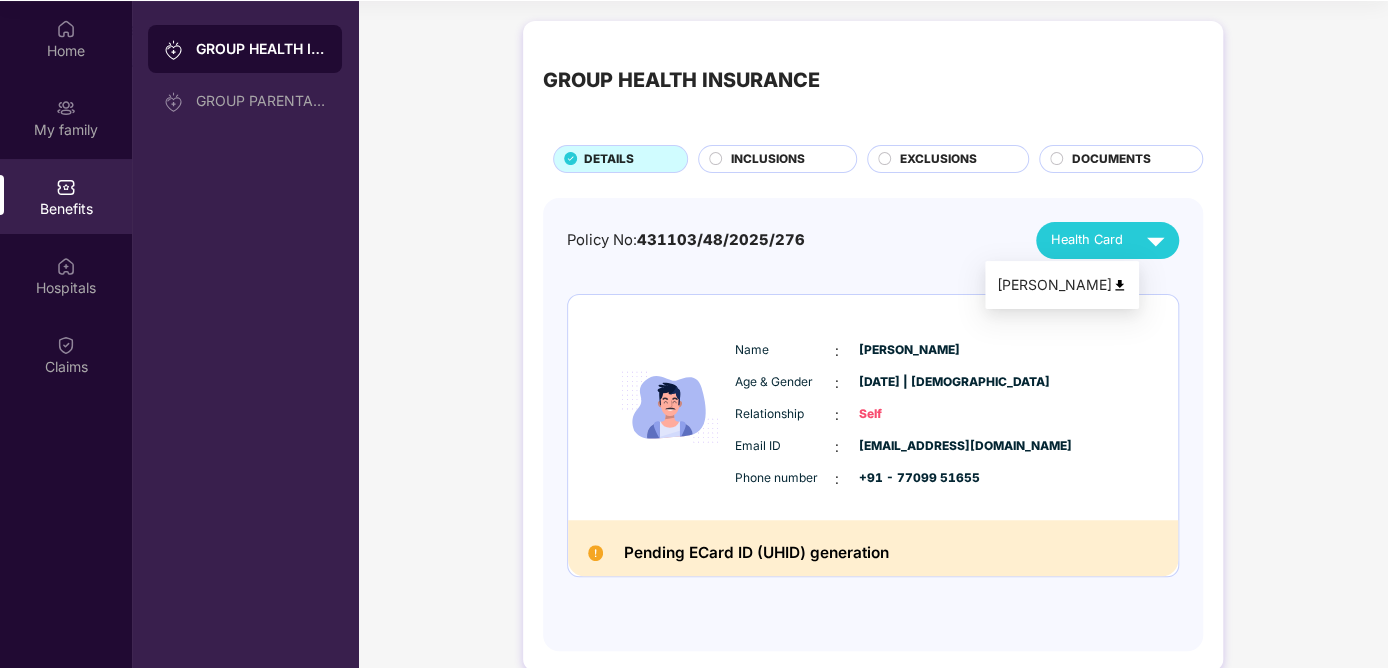 click on "Name : [PERSON_NAME] Age & Gender : [DATE] | [DEMOGRAPHIC_DATA] Relationship : Self Email ID : [EMAIL_ADDRESS][DOMAIN_NAME] Phone number : +91 - 77099 51655" at bounding box center (873, 407) 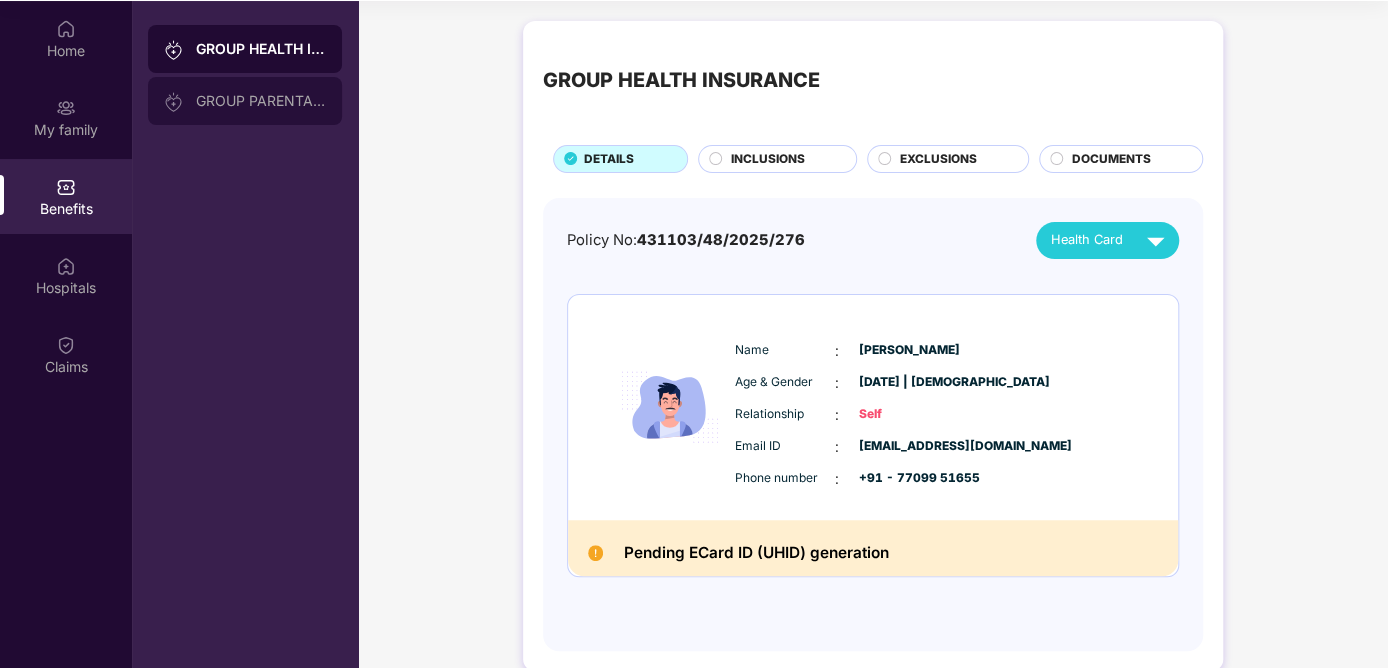 click on "GROUP PARENTAL POLICY" at bounding box center (245, 101) 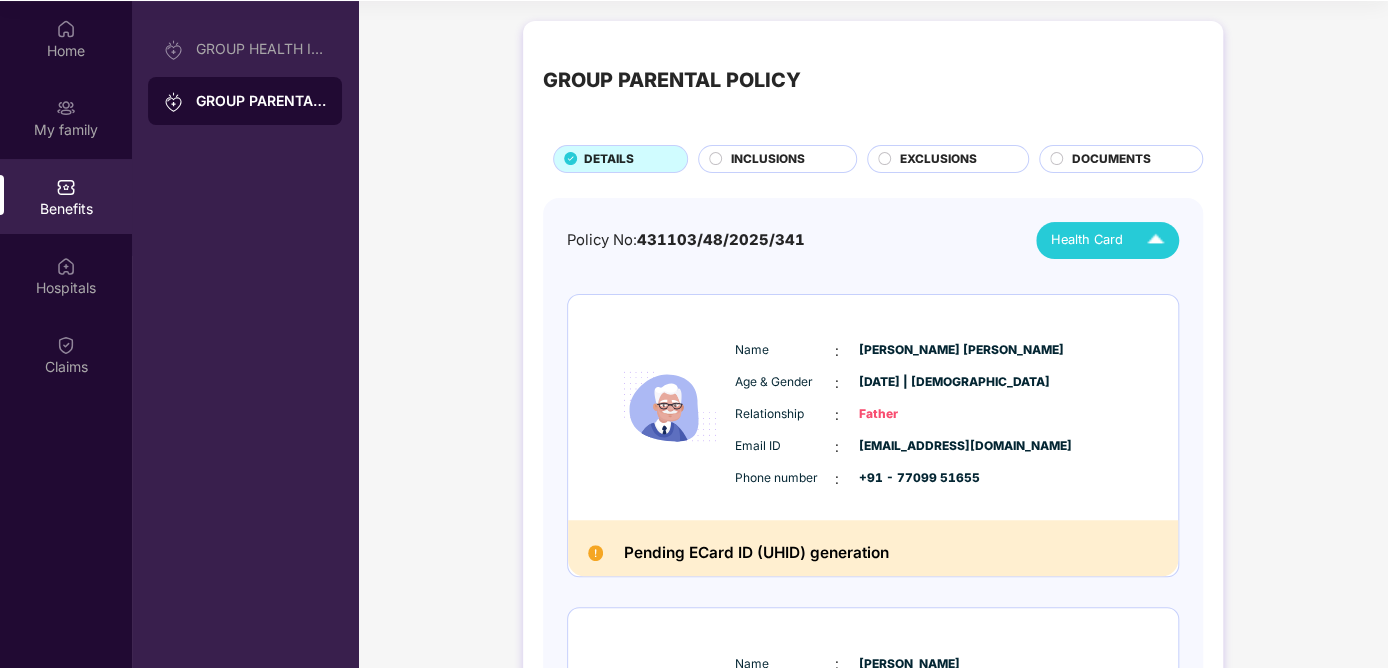 click on "Health Card" at bounding box center (1087, 240) 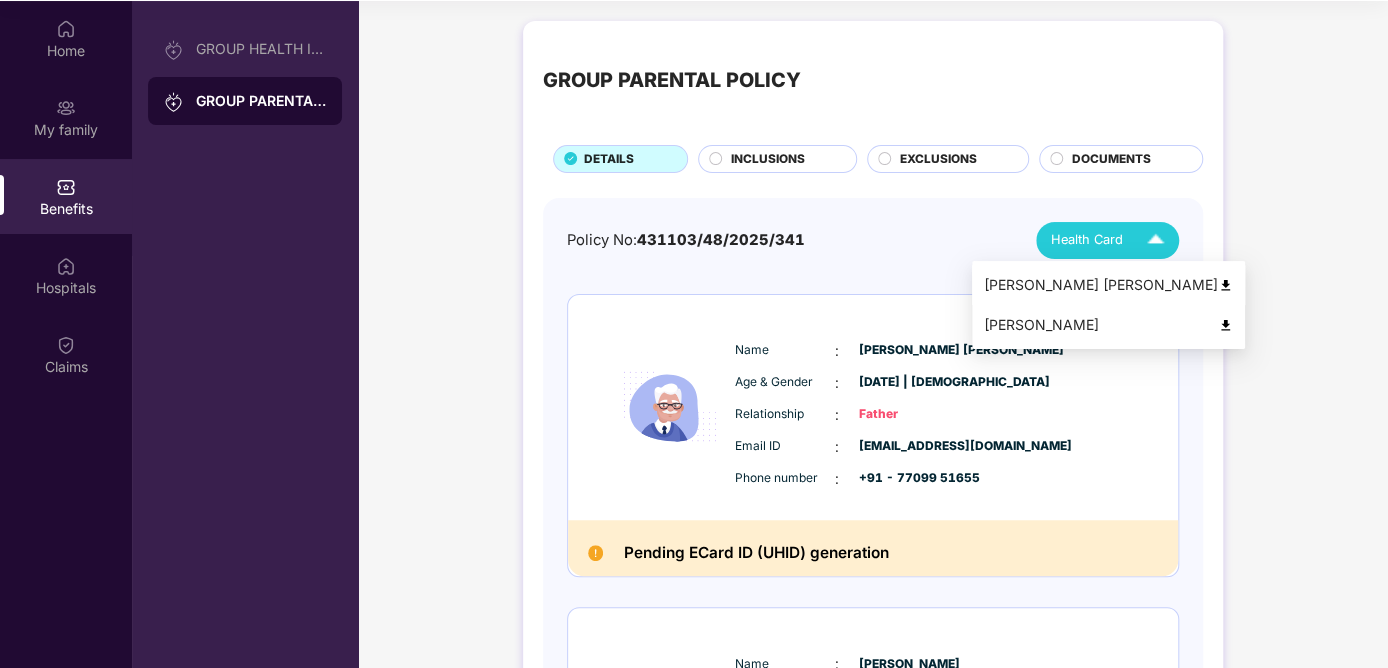 click on "[PERSON_NAME] [PERSON_NAME]" at bounding box center (1108, 285) 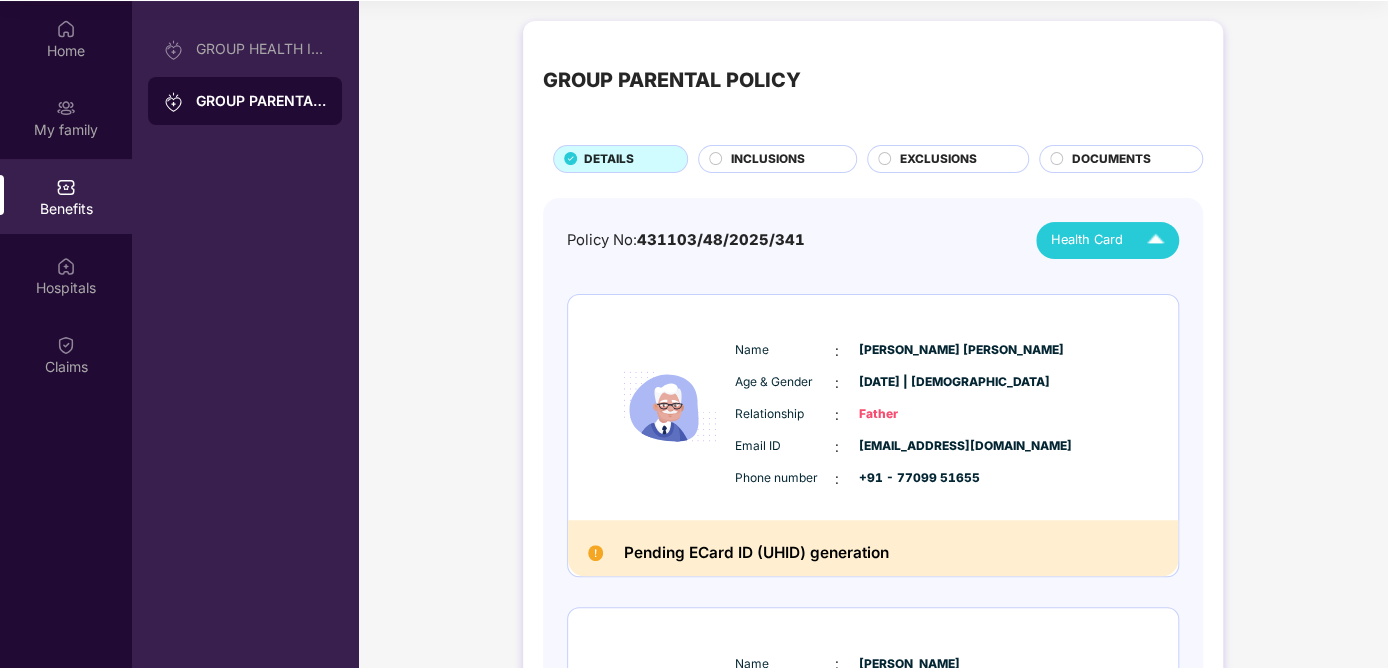 scroll, scrollTop: 0, scrollLeft: 0, axis: both 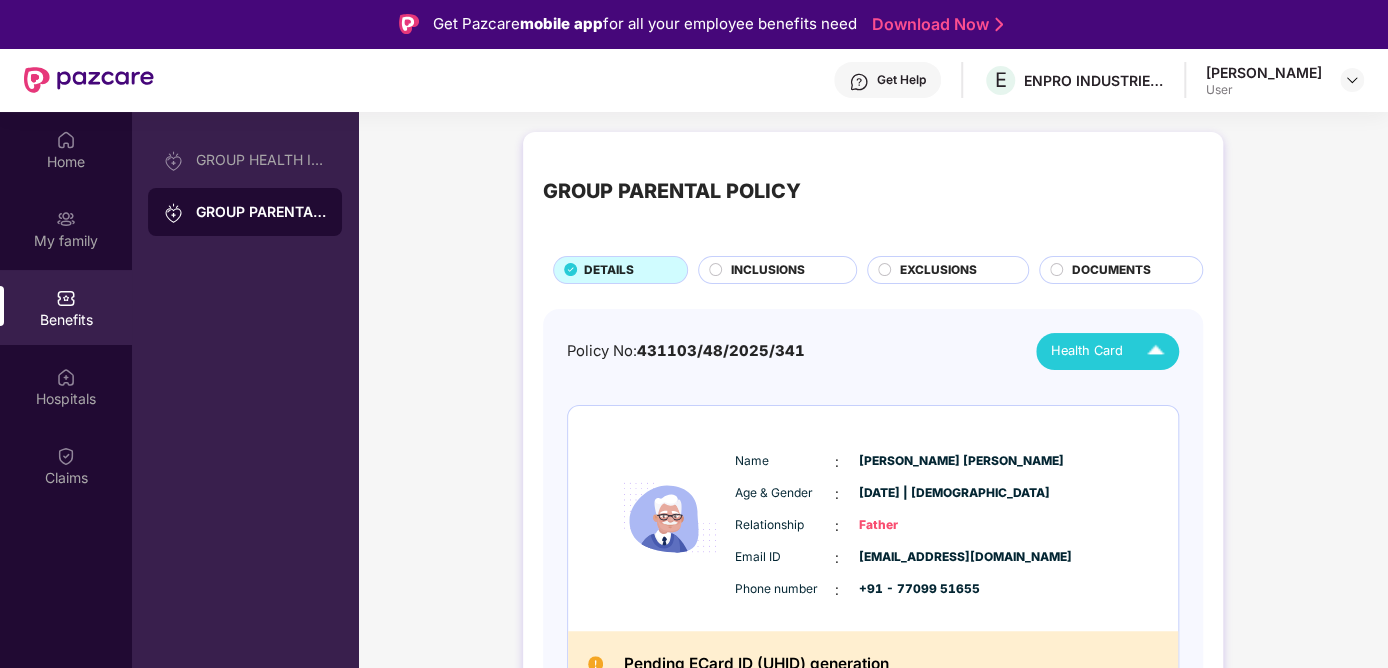 click on "User" at bounding box center [1264, 90] 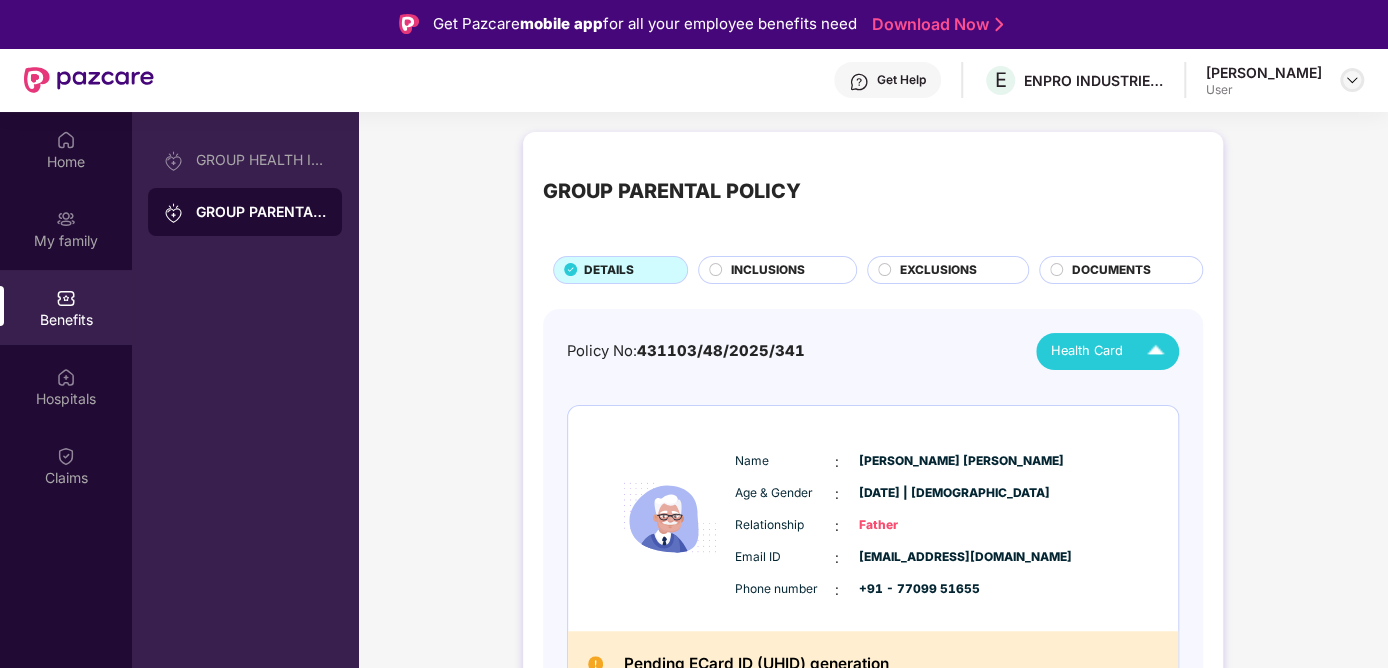 click at bounding box center [1352, 80] 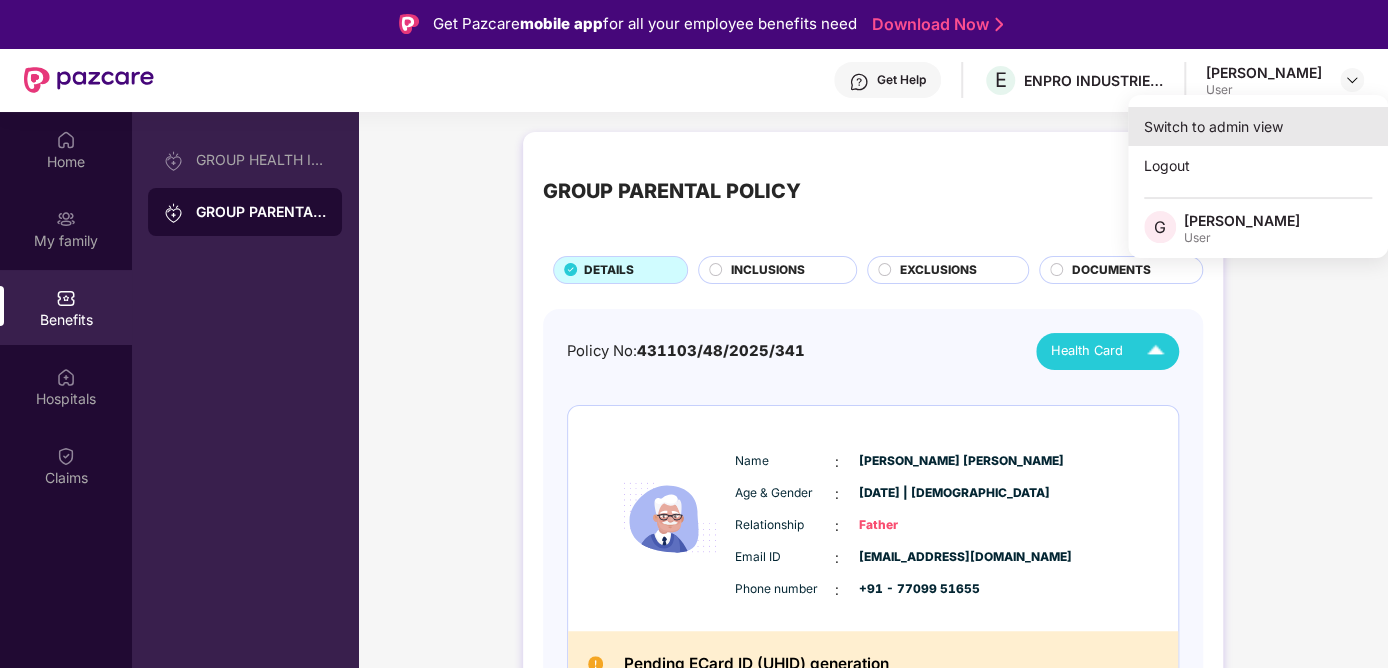 click on "Switch to admin view" at bounding box center (1258, 126) 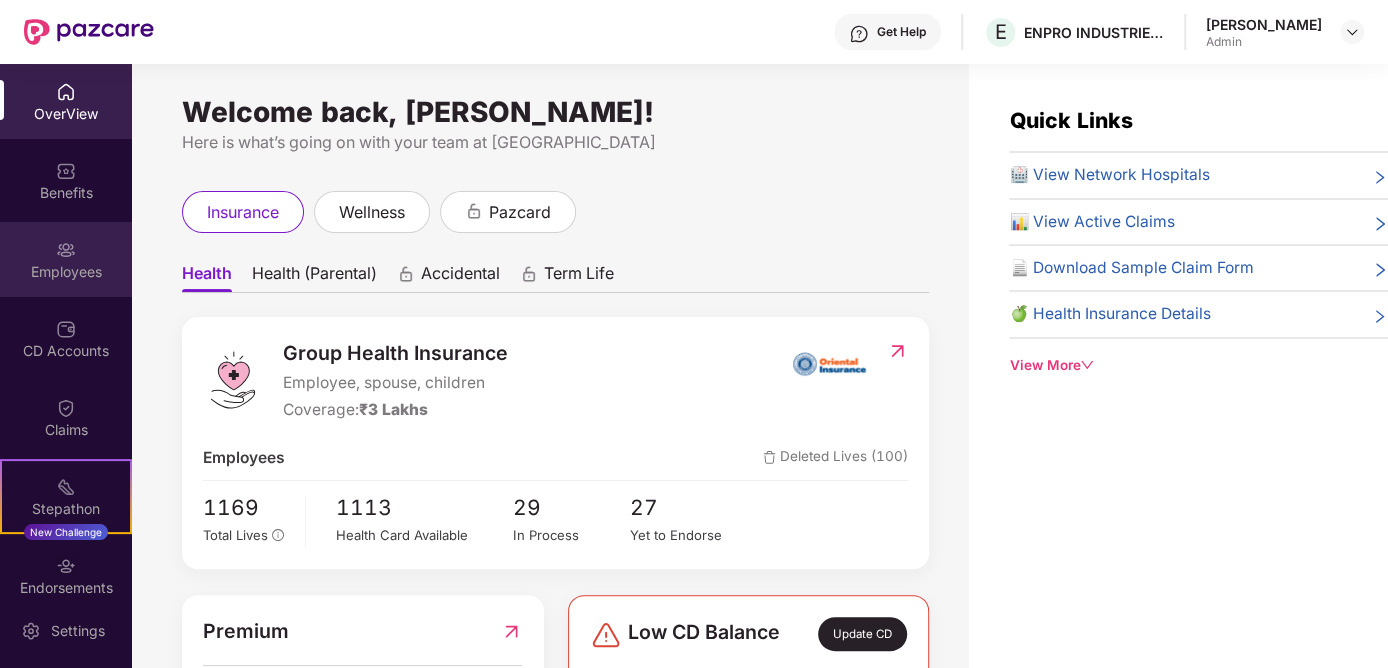 click at bounding box center [66, 250] 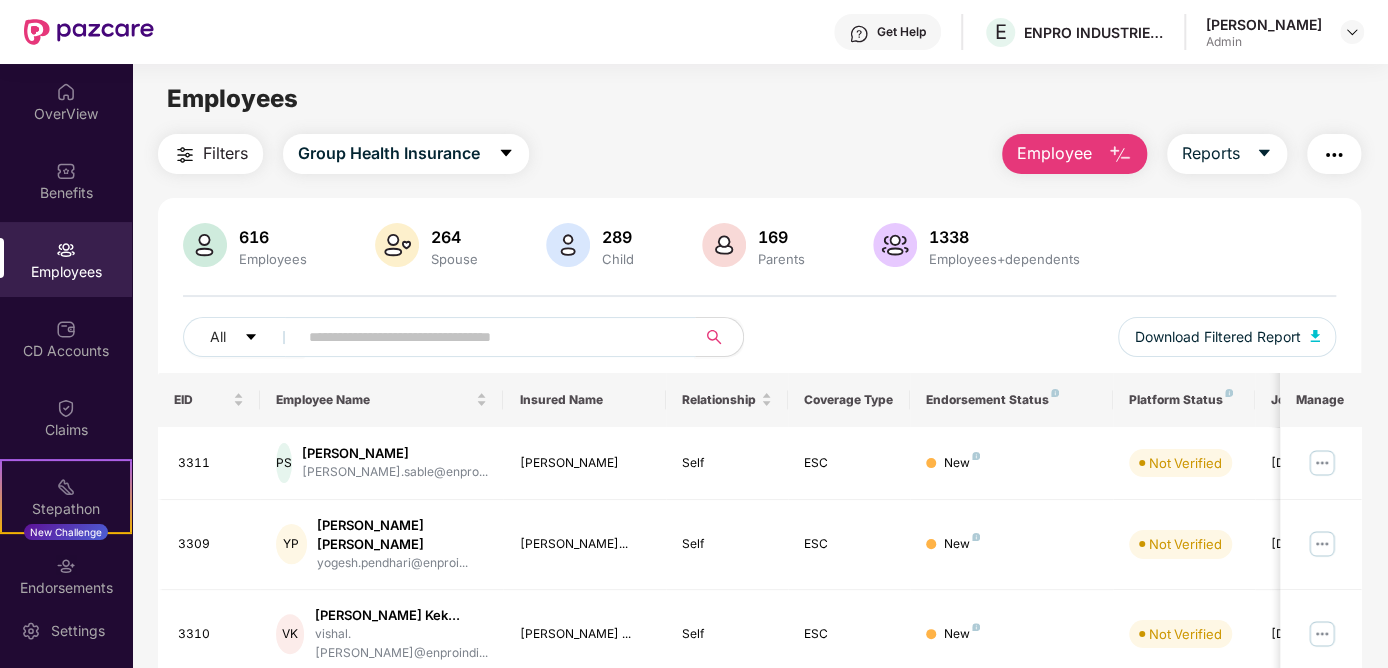 click at bounding box center (488, 337) 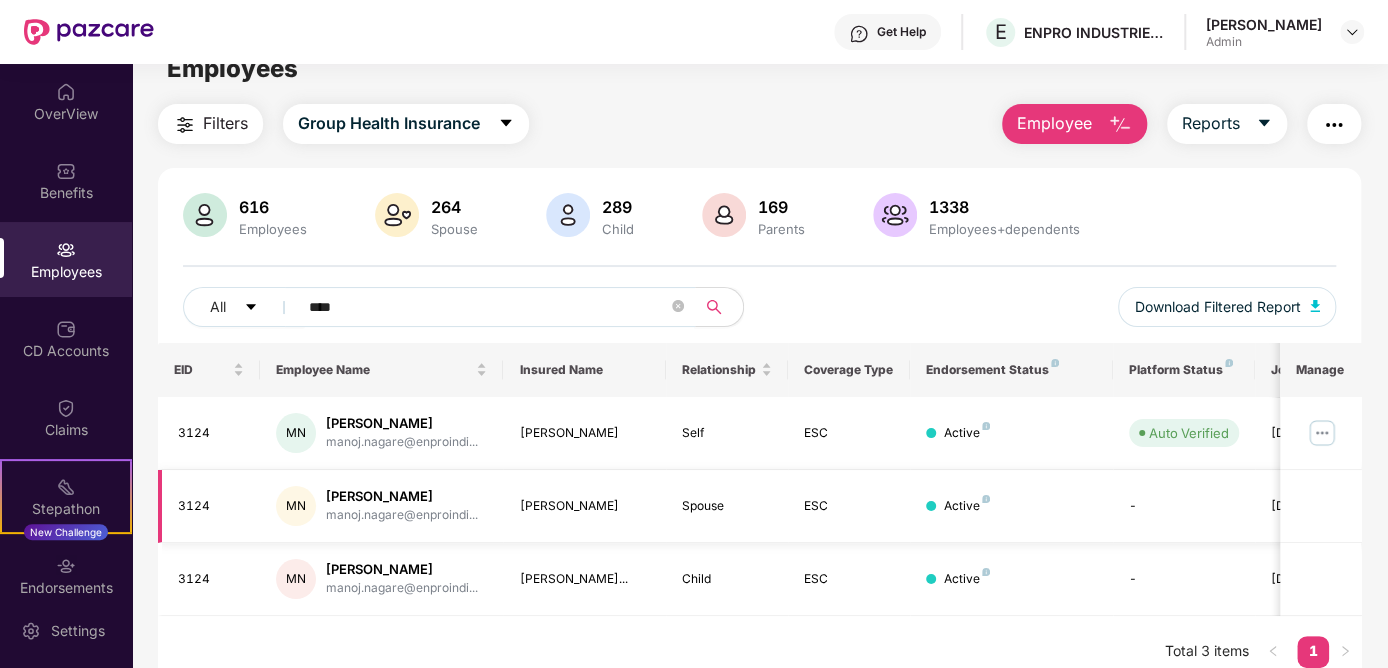 scroll, scrollTop: 0, scrollLeft: 0, axis: both 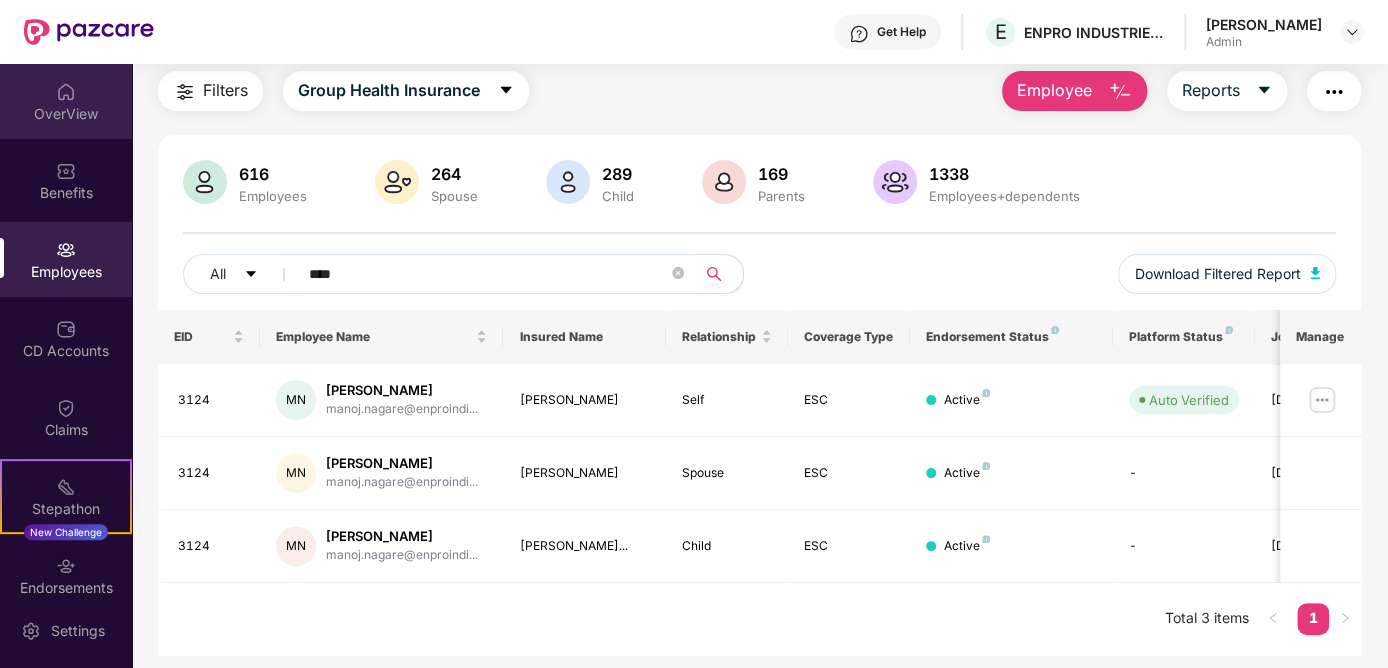 type on "****" 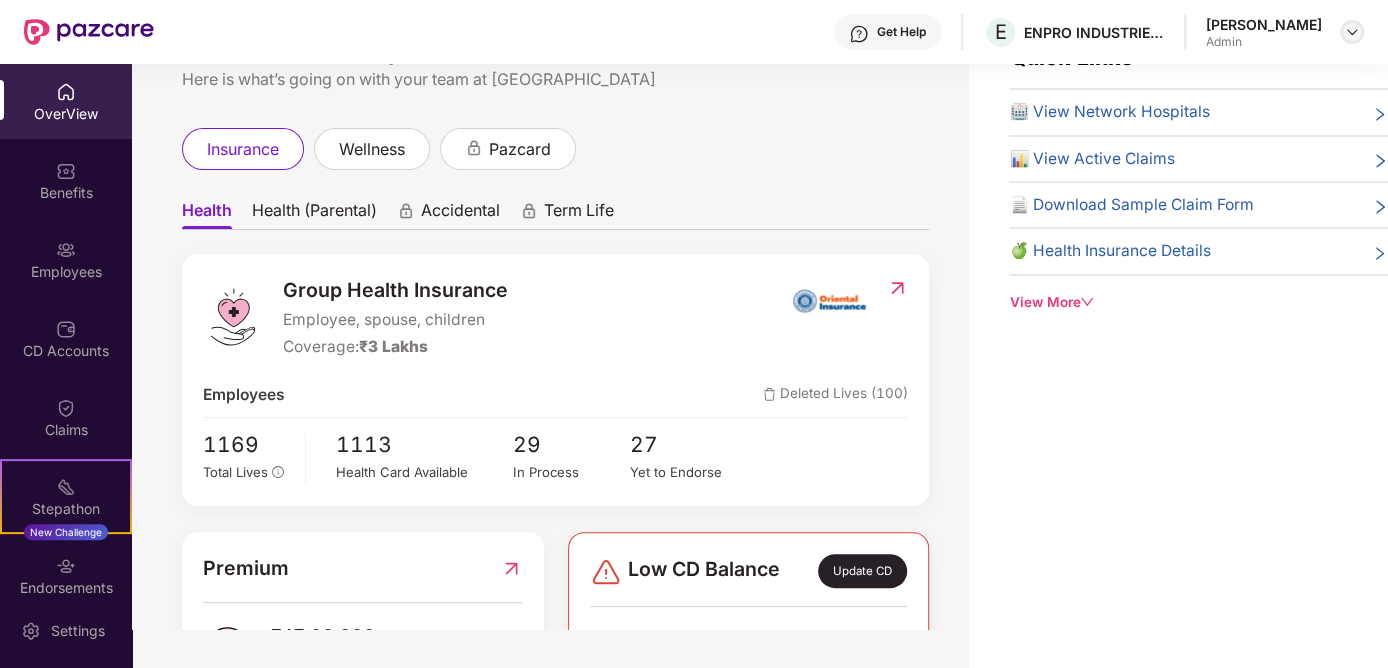 click at bounding box center (1352, 32) 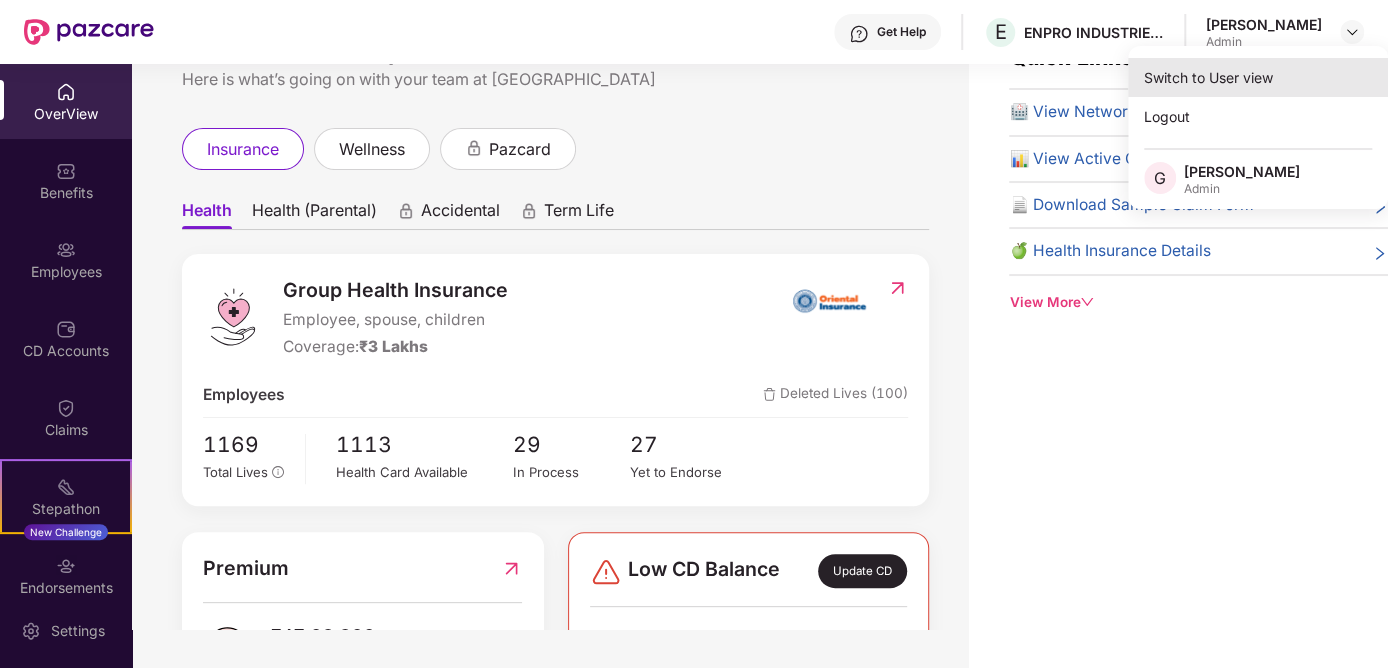 click on "Switch to User view" at bounding box center [1258, 77] 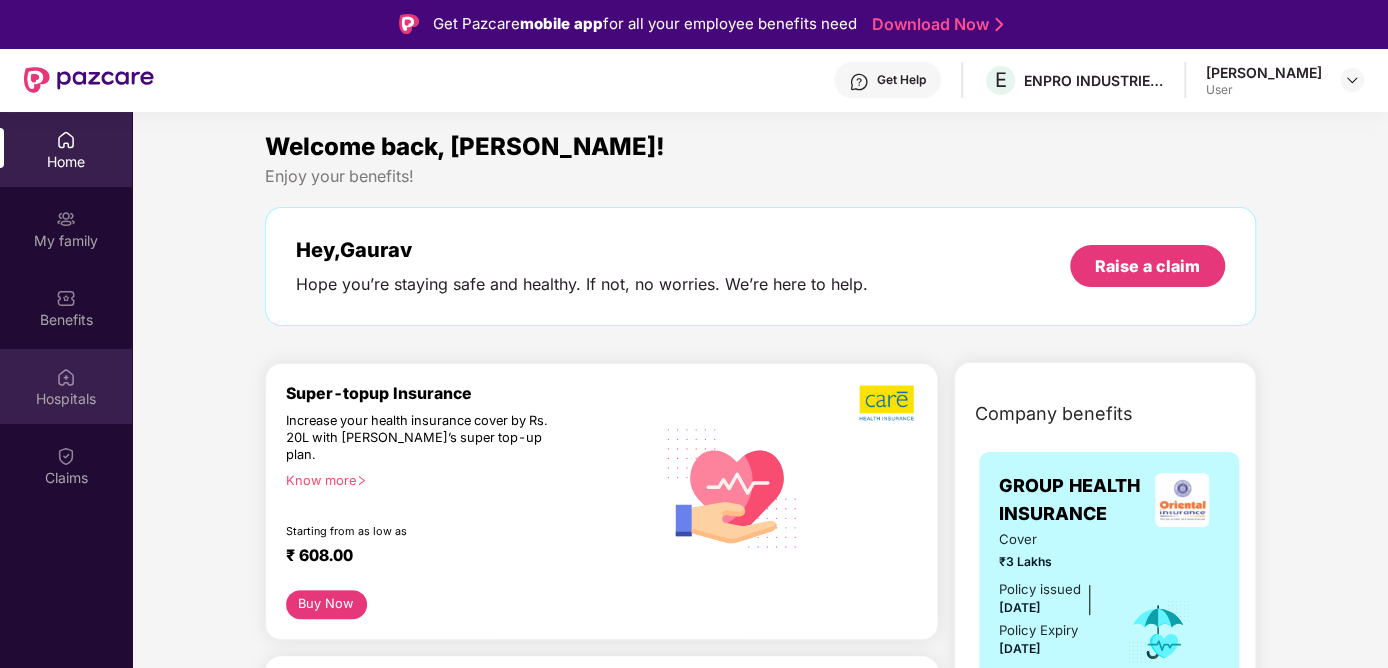 click on "Hospitals" at bounding box center [66, 386] 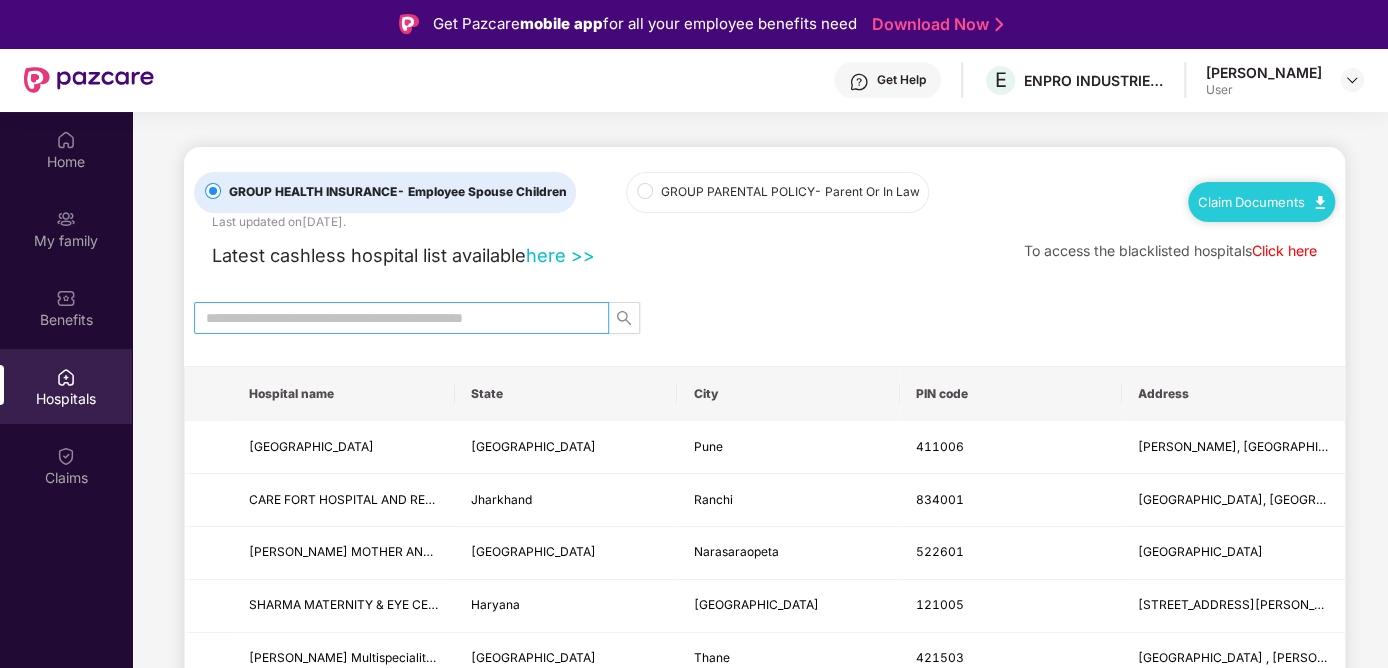 click at bounding box center (393, 318) 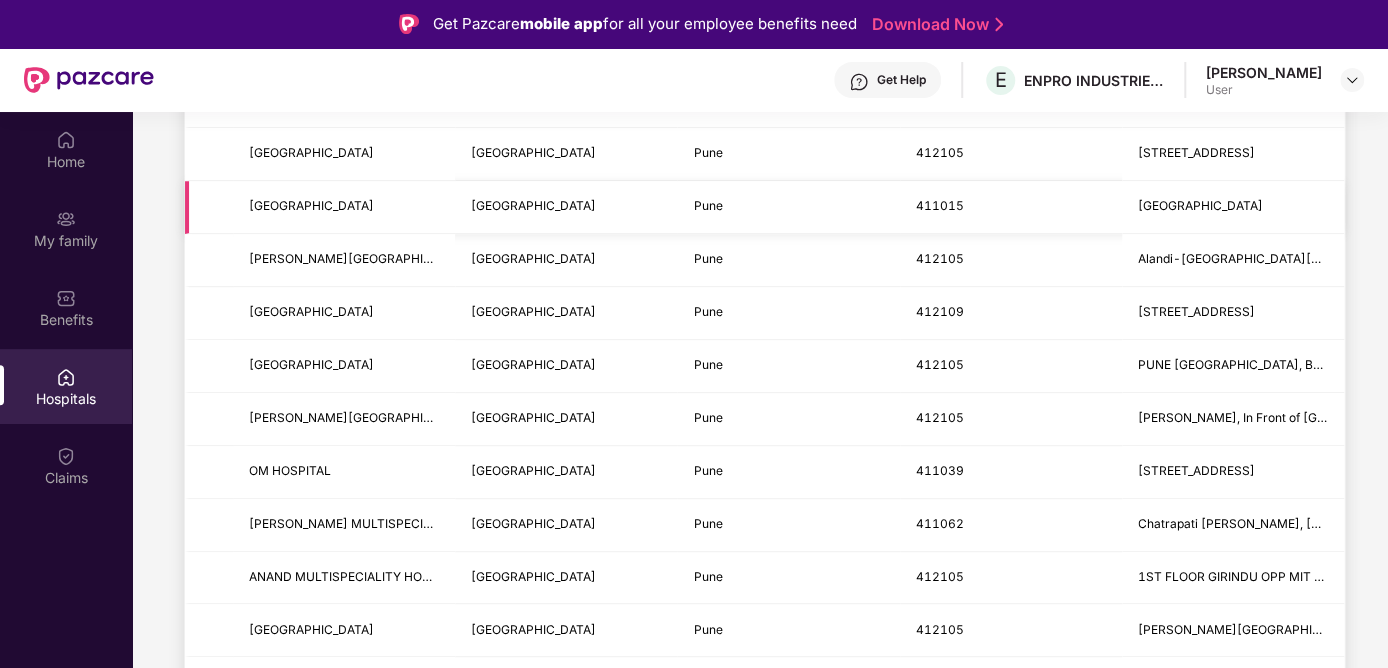 scroll, scrollTop: 460, scrollLeft: 0, axis: vertical 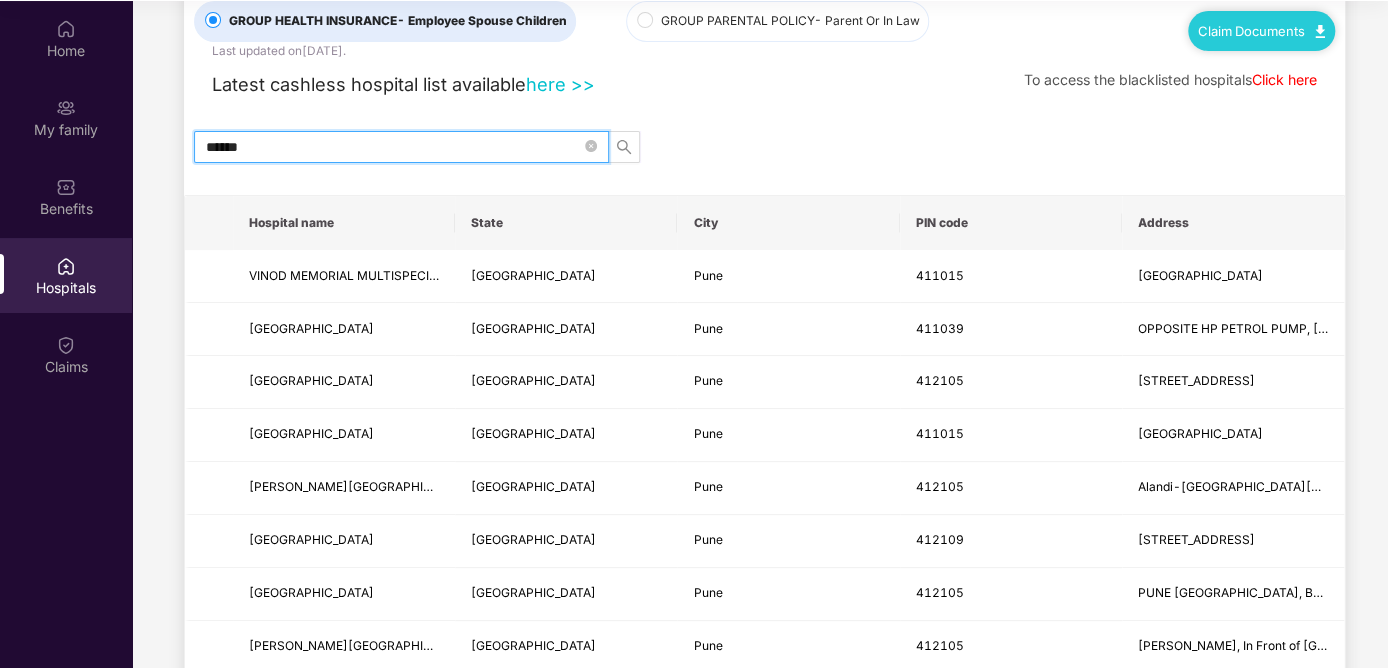 drag, startPoint x: 277, startPoint y: 147, endPoint x: 174, endPoint y: 140, distance: 103.23759 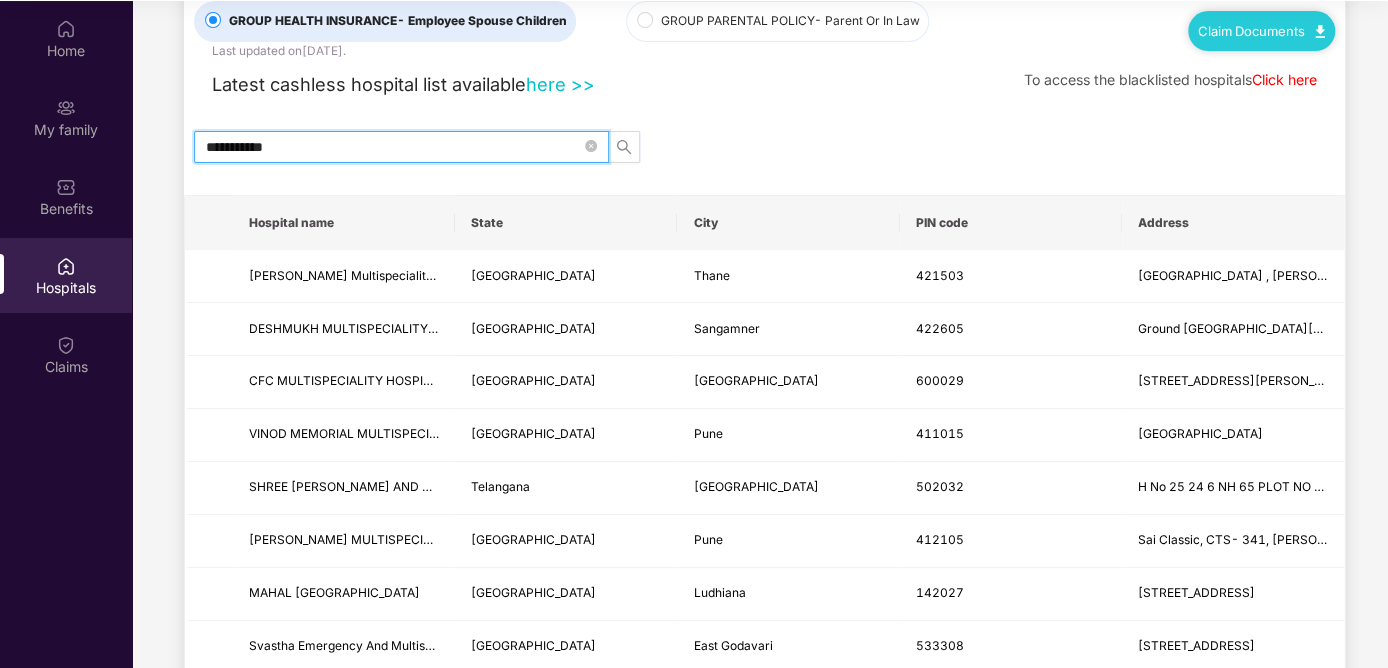 drag, startPoint x: 326, startPoint y: 144, endPoint x: 161, endPoint y: 142, distance: 165.01212 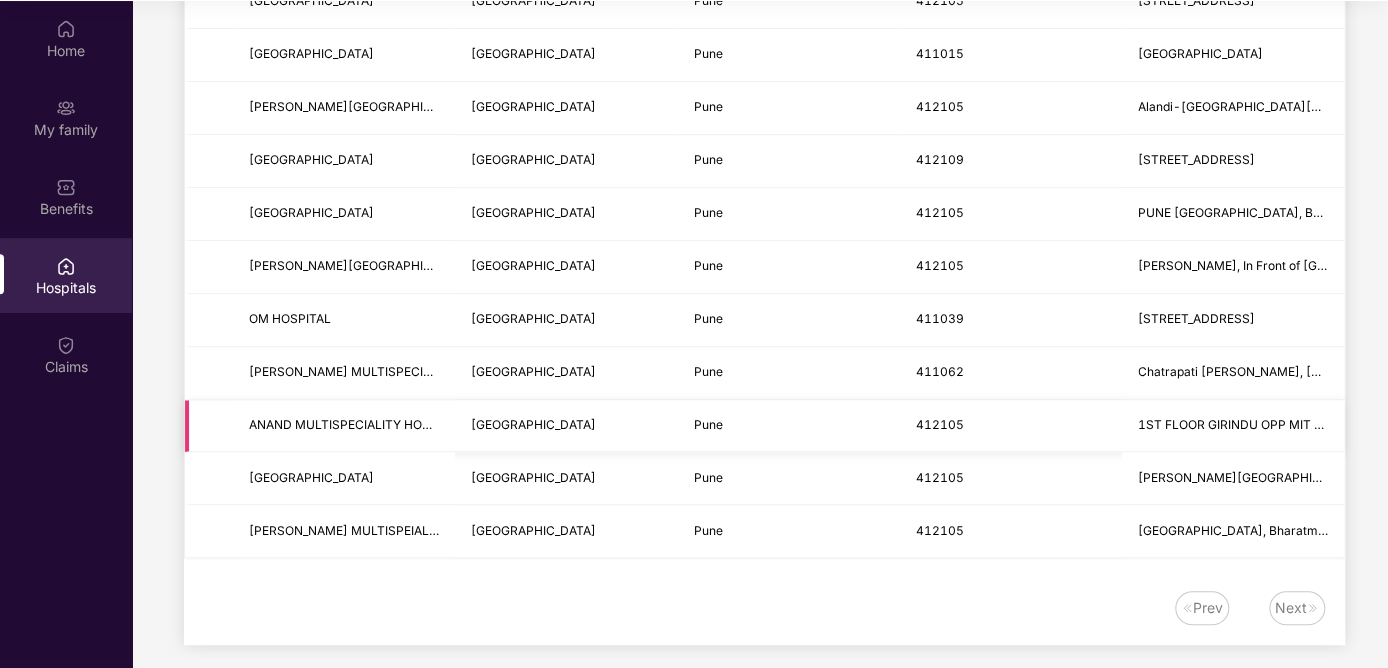 scroll, scrollTop: 460, scrollLeft: 0, axis: vertical 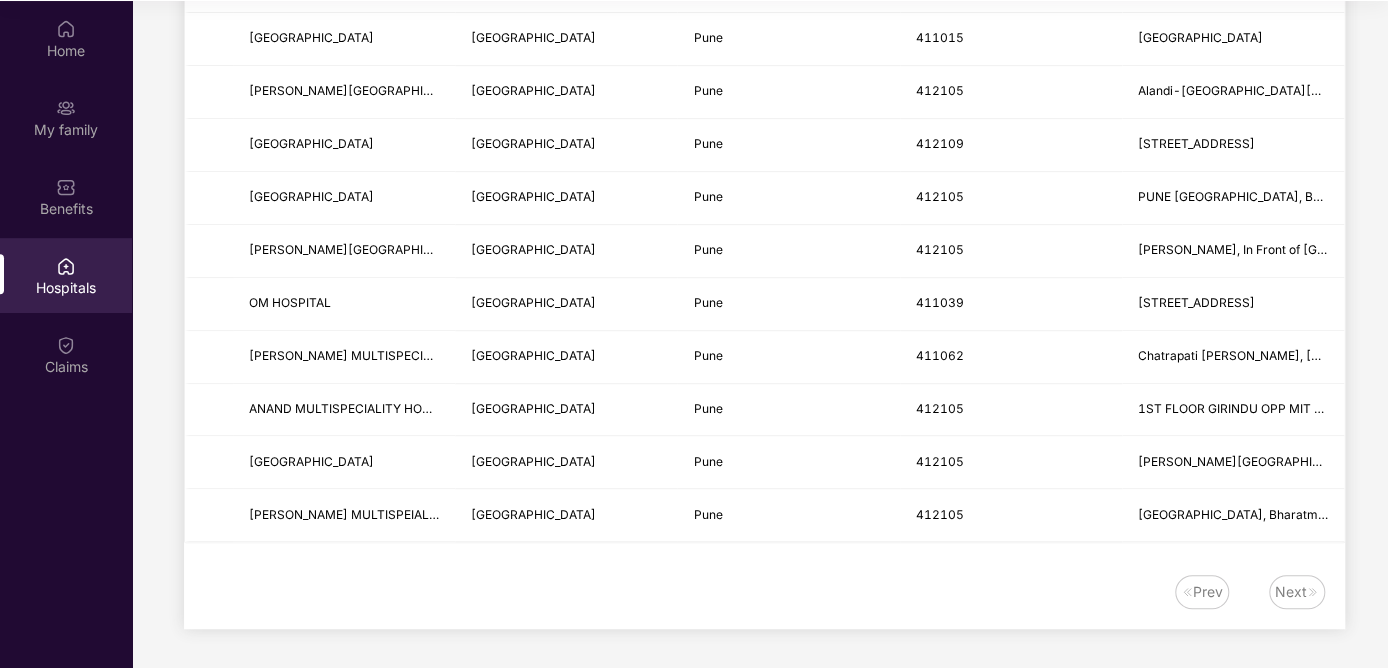 type on "******" 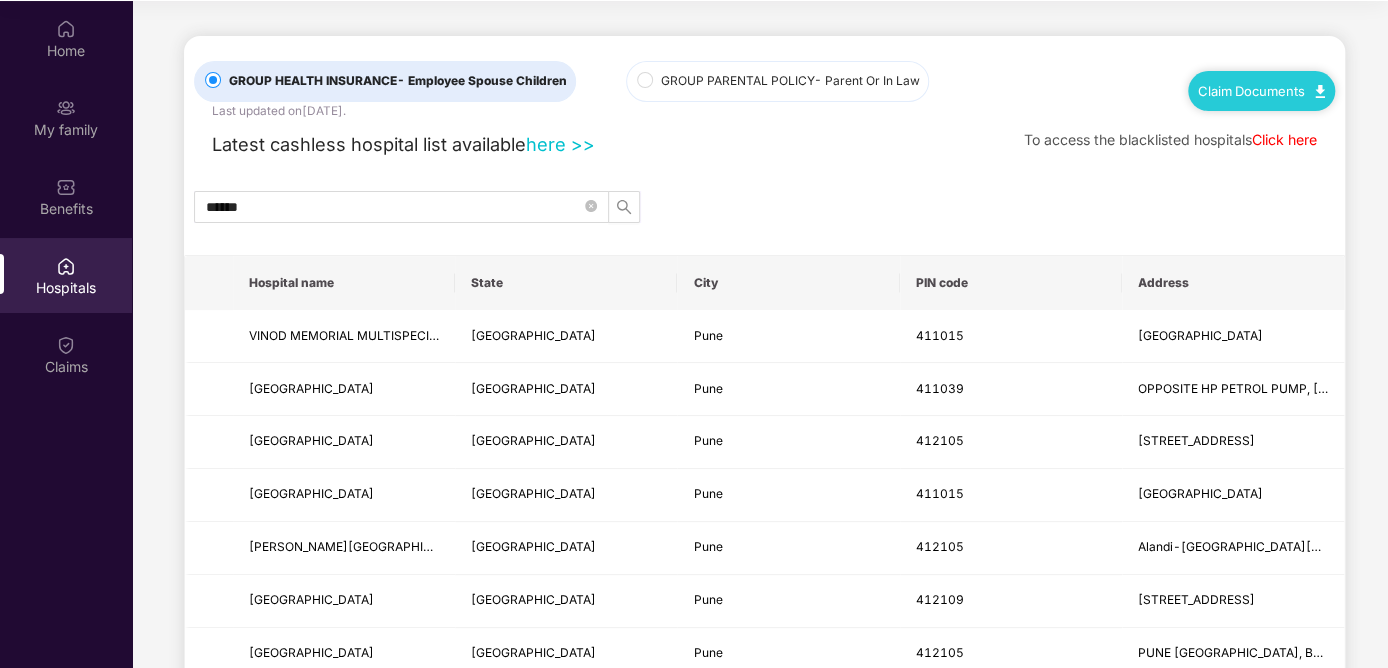scroll, scrollTop: 0, scrollLeft: 0, axis: both 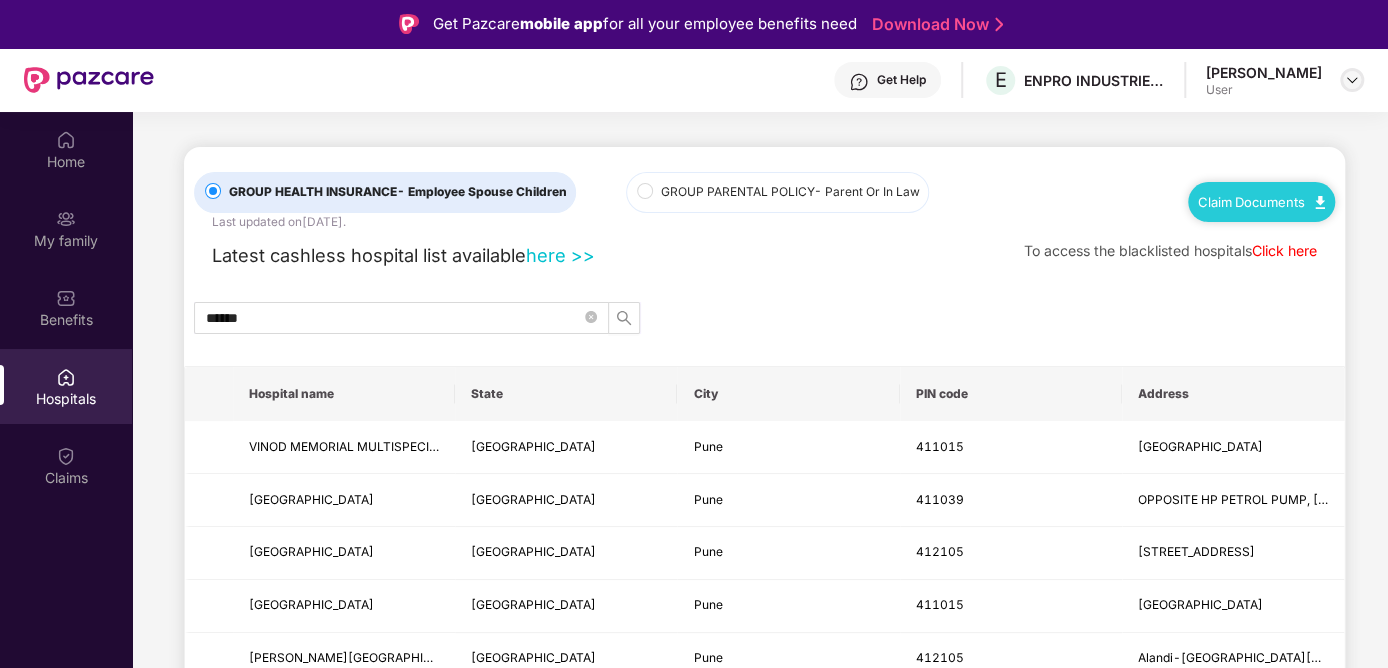 click at bounding box center [1352, 80] 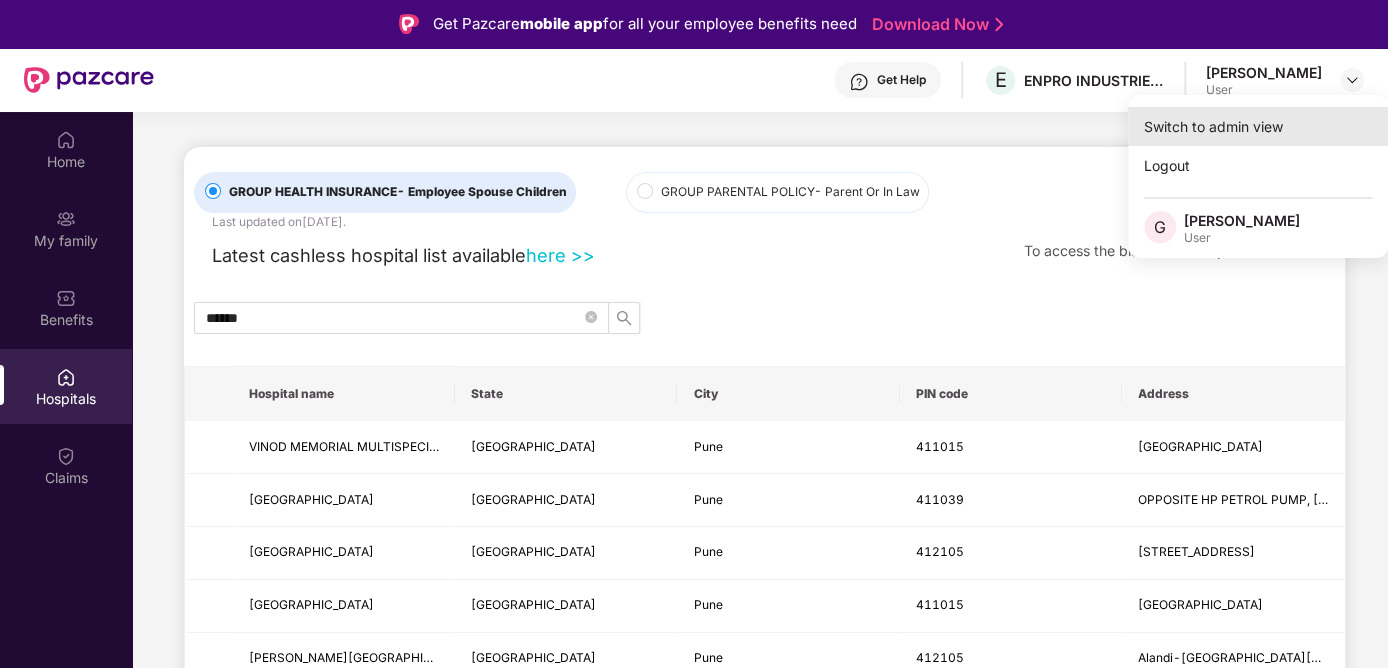 click on "Switch to admin view" at bounding box center (1258, 126) 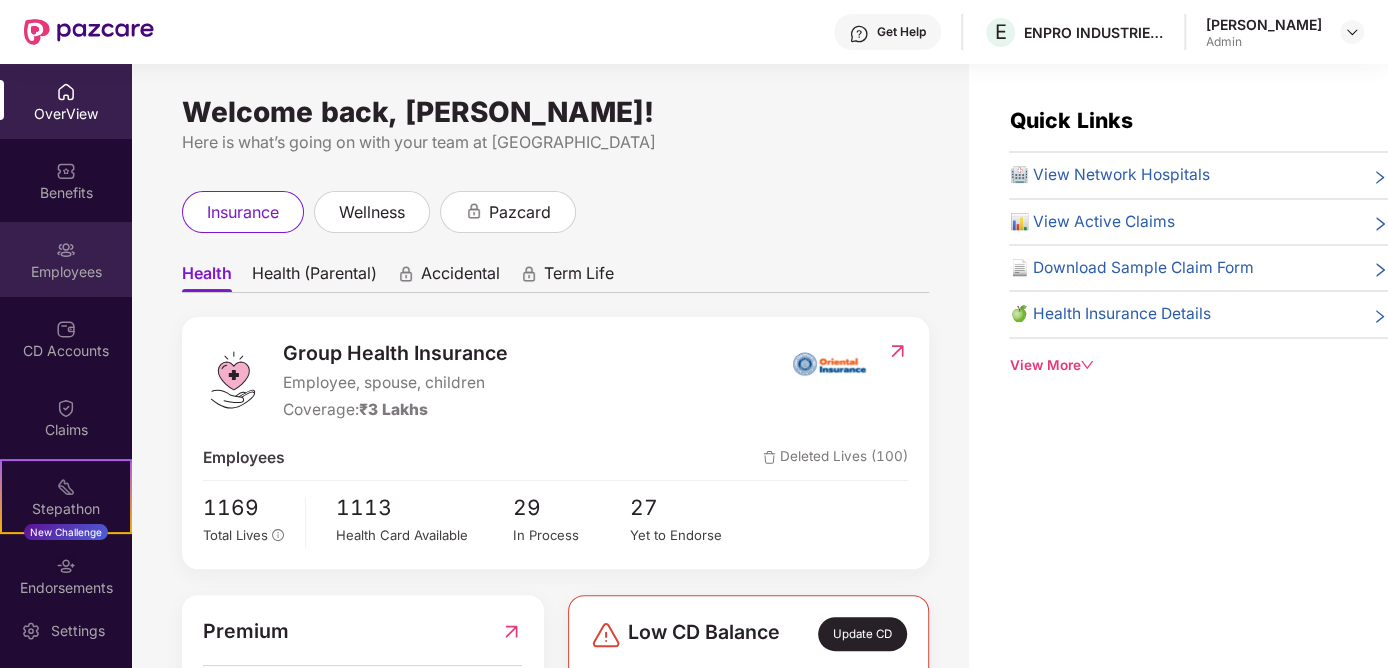 click on "Employees" at bounding box center [66, 259] 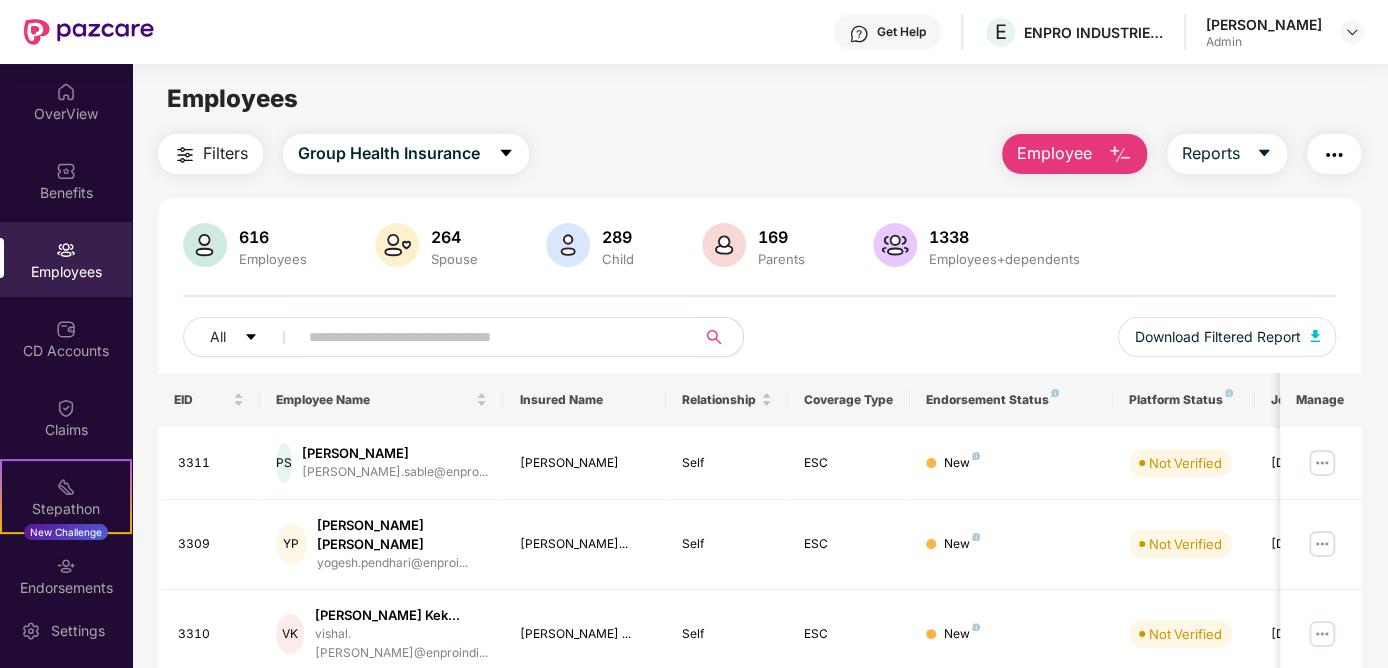 click at bounding box center (488, 337) 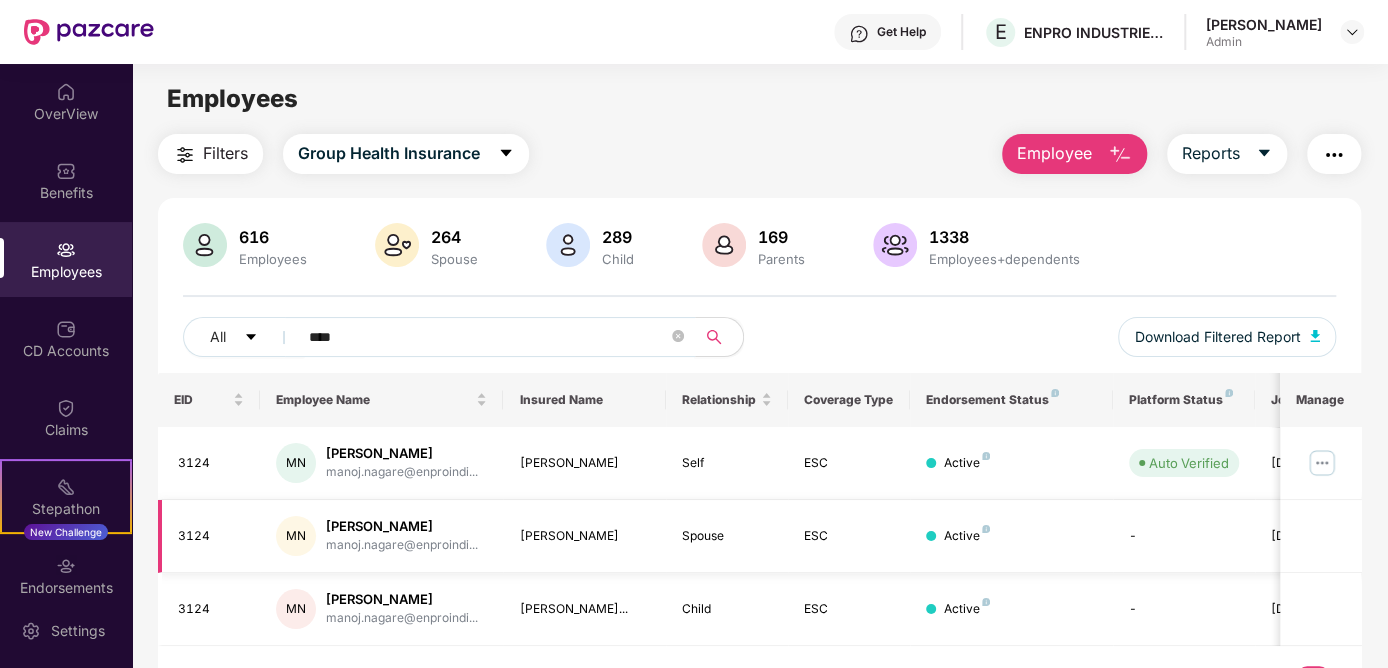 type on "****" 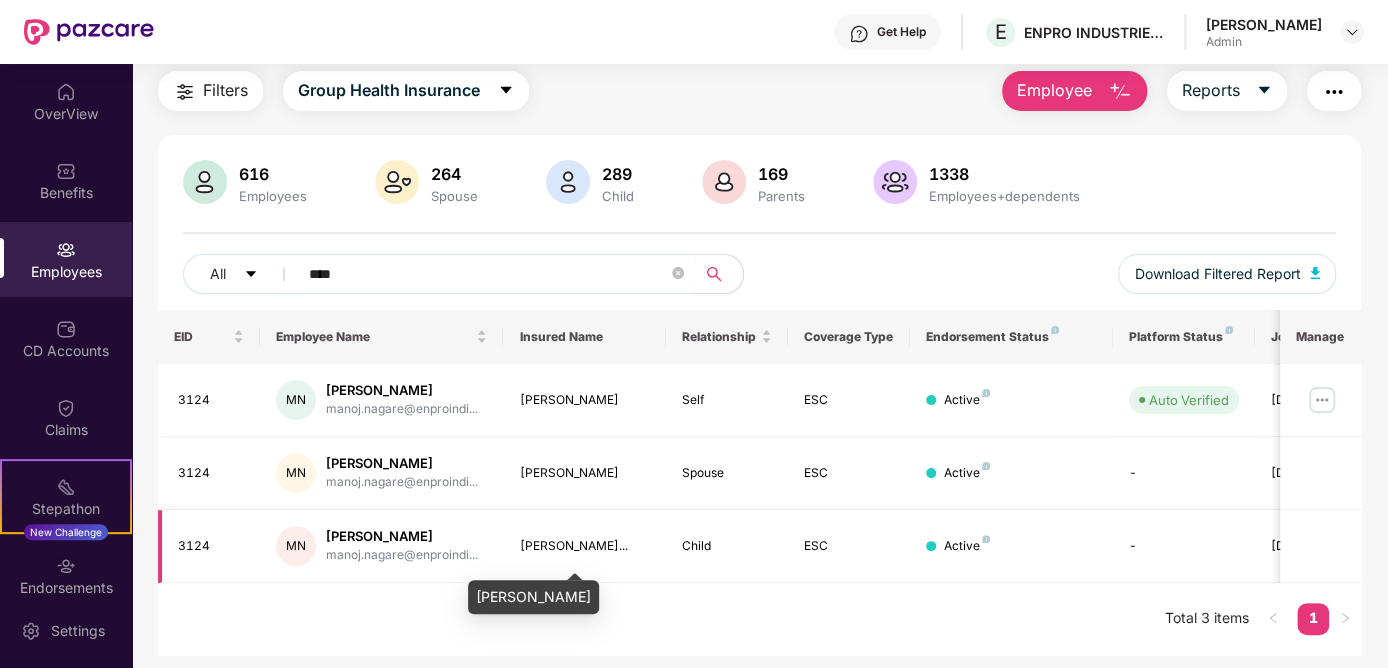 scroll, scrollTop: 0, scrollLeft: 0, axis: both 